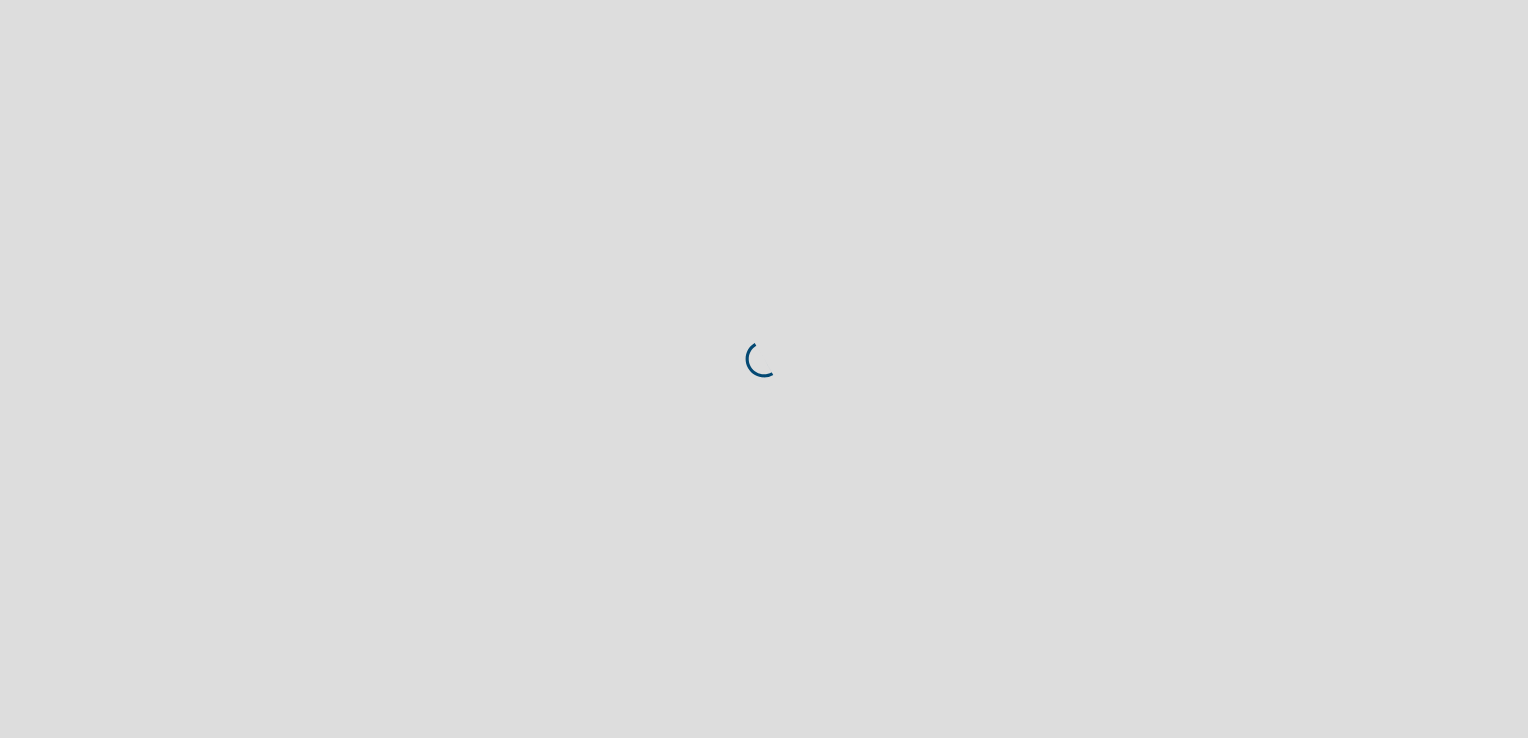 scroll, scrollTop: 0, scrollLeft: 0, axis: both 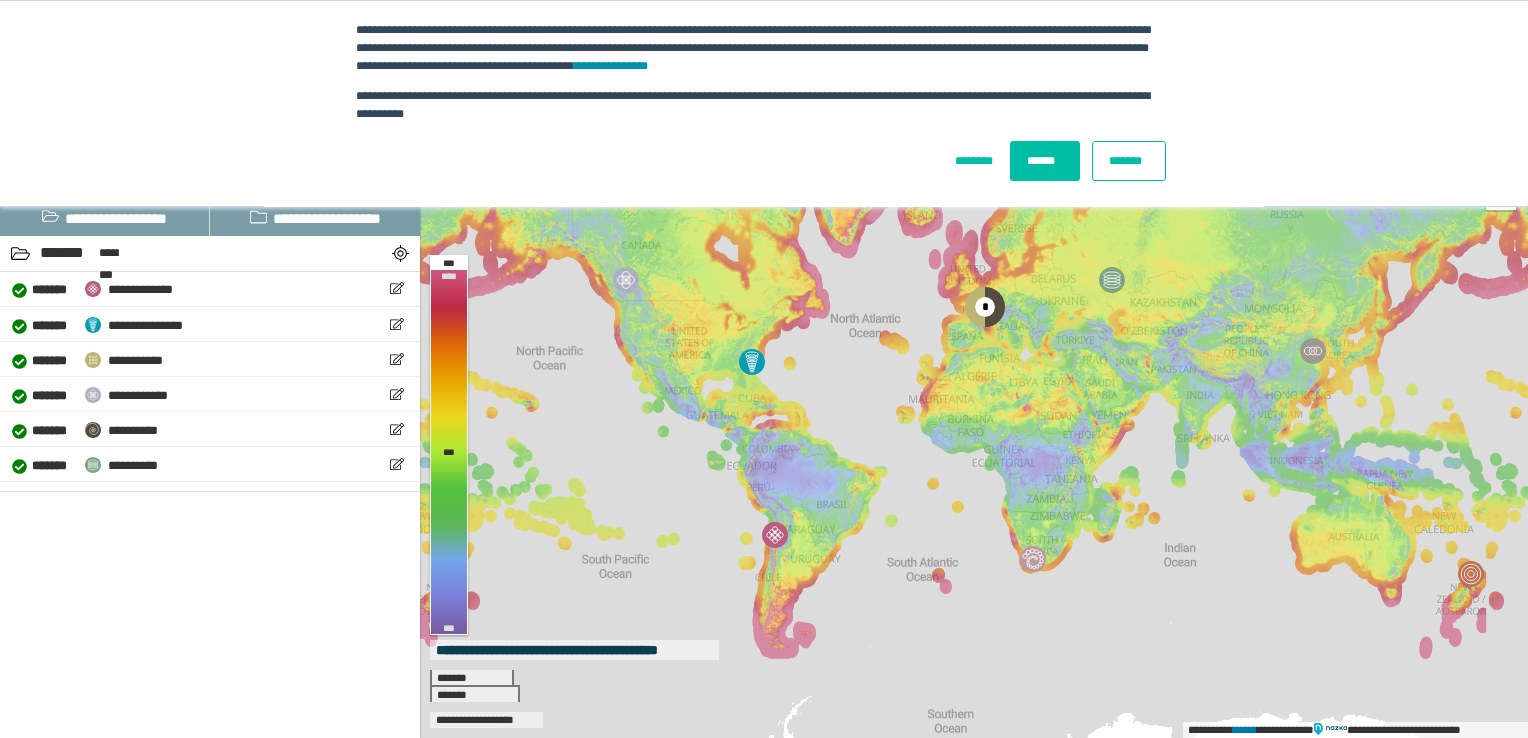 click on "******" at bounding box center (1045, 161) 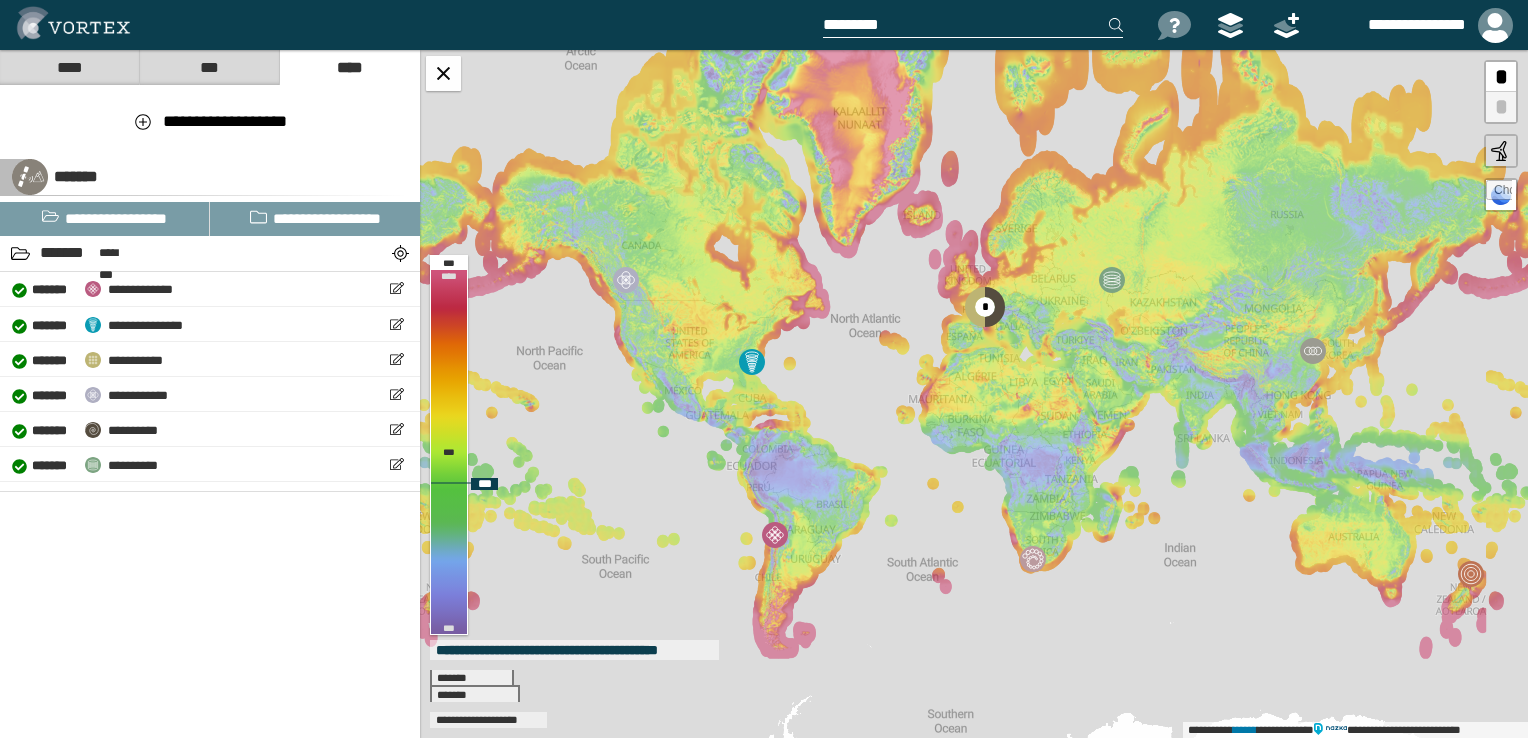 click on "**********" at bounding box center (974, 394) 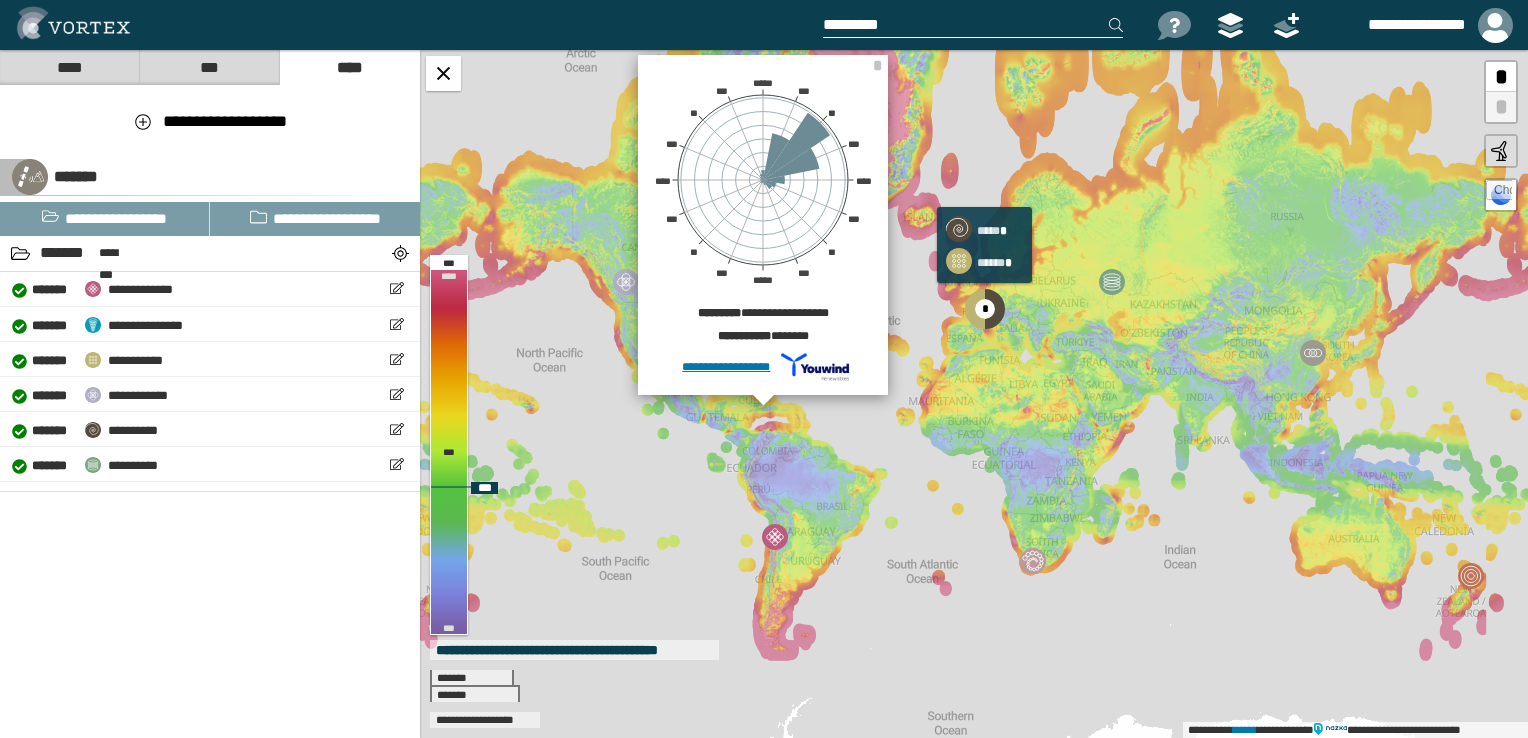click 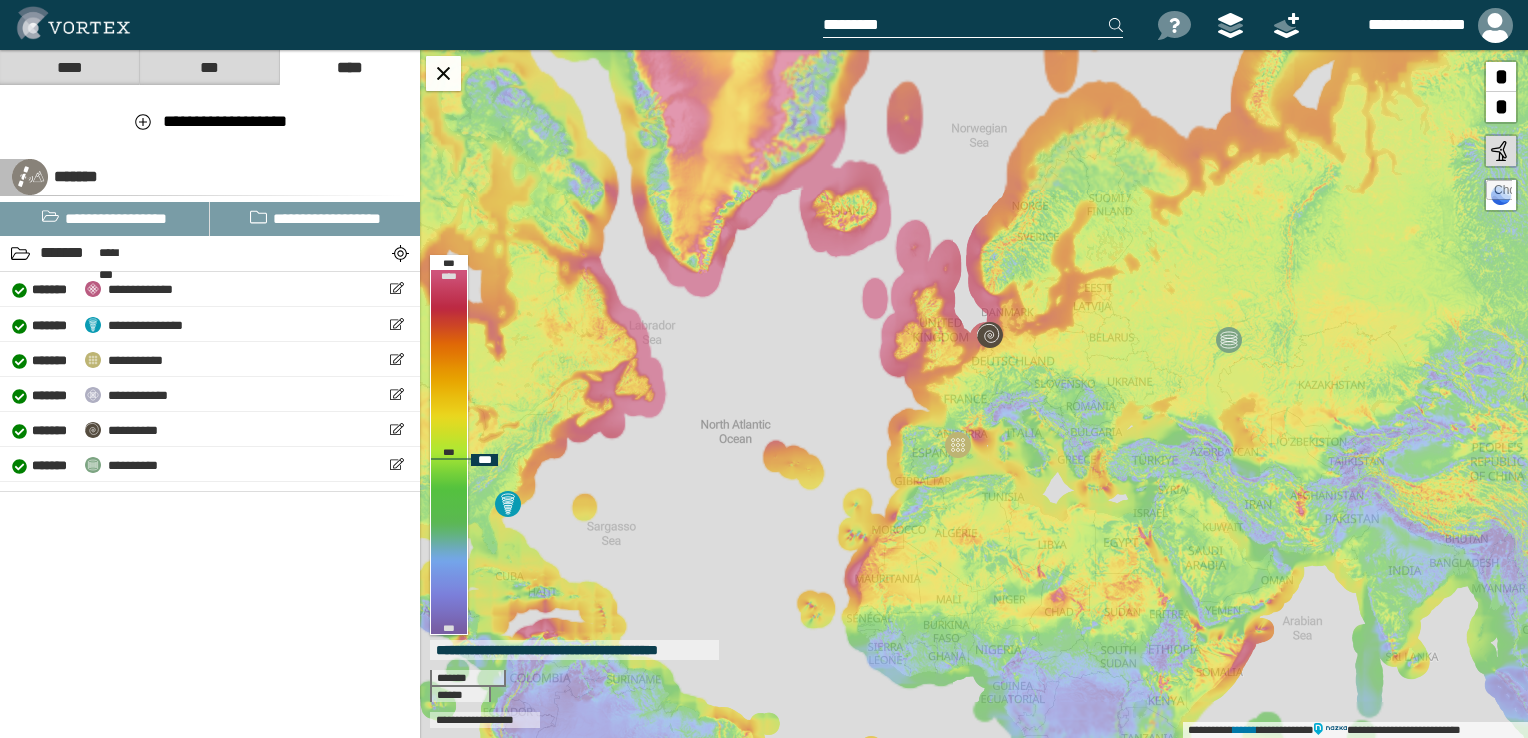 click on "**********" at bounding box center [974, 394] 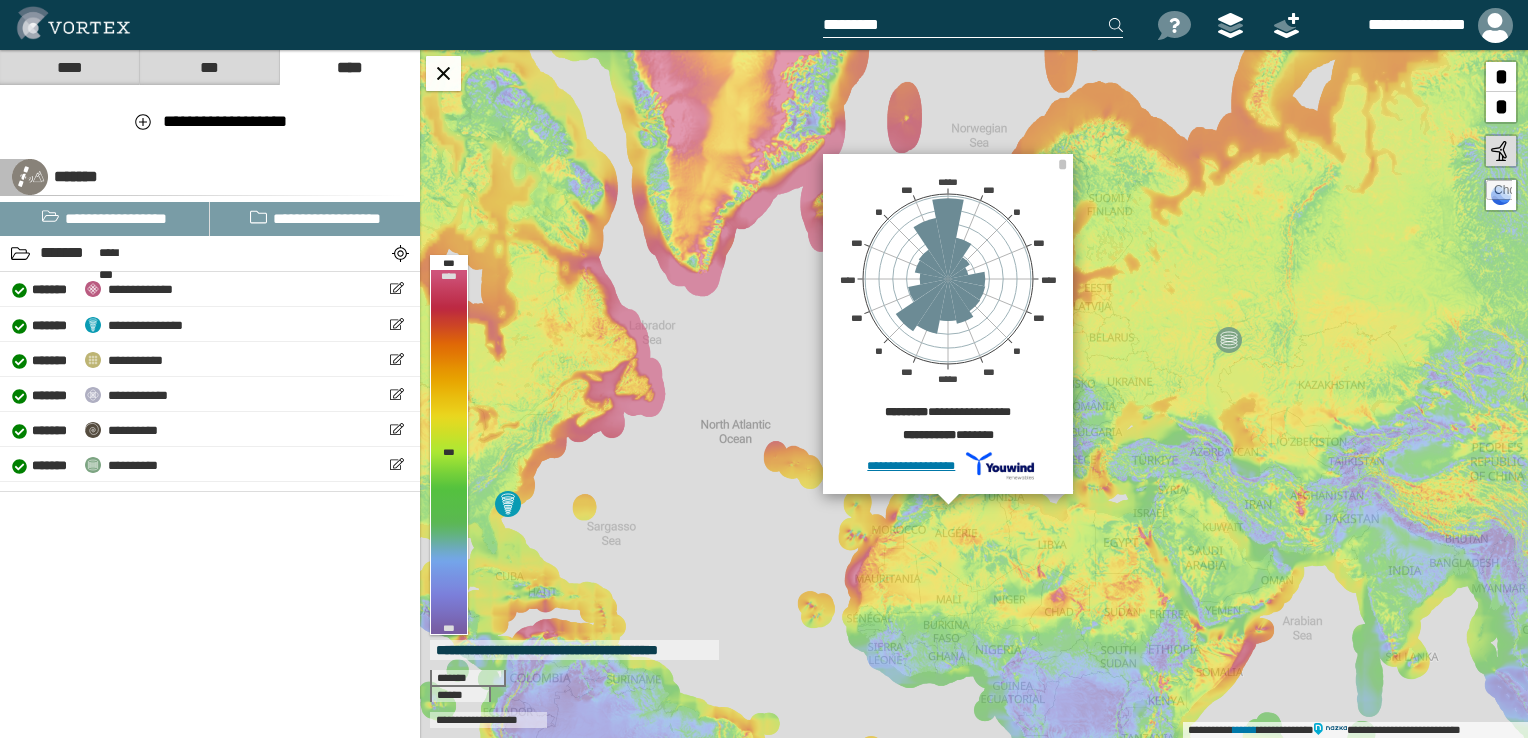 click at bounding box center (973, 25) 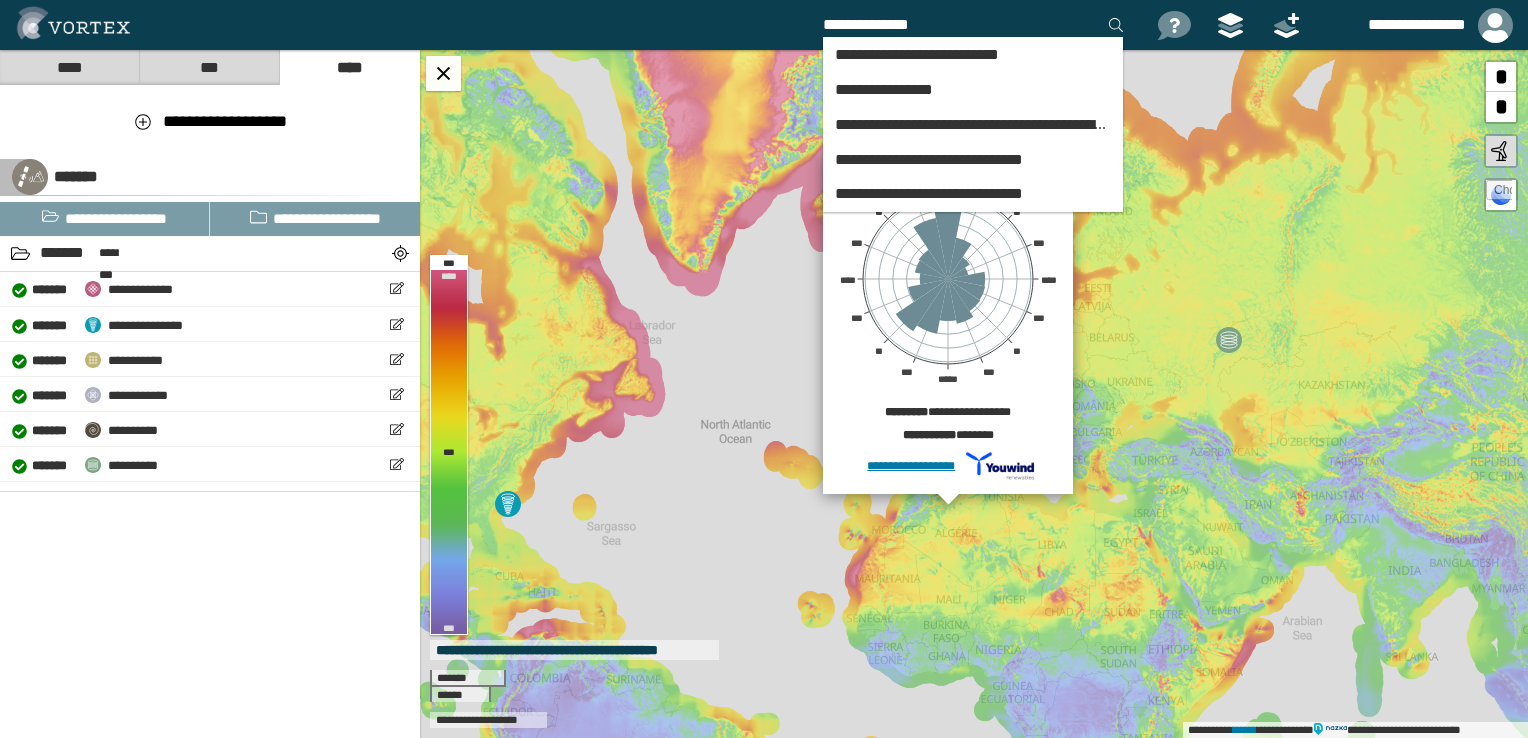 type on "**********" 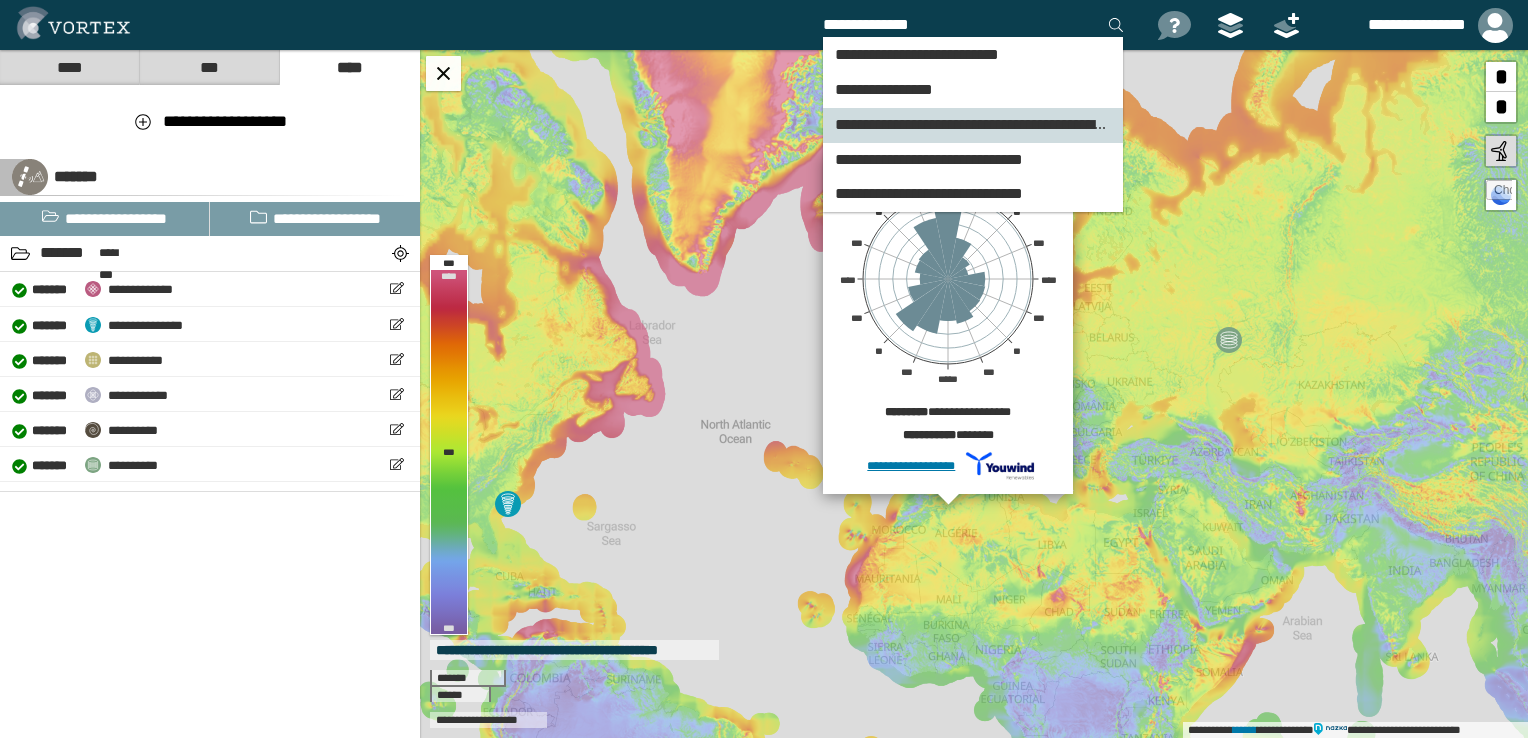 click on "[FIRST] [LAST]" at bounding box center [1007, 124] 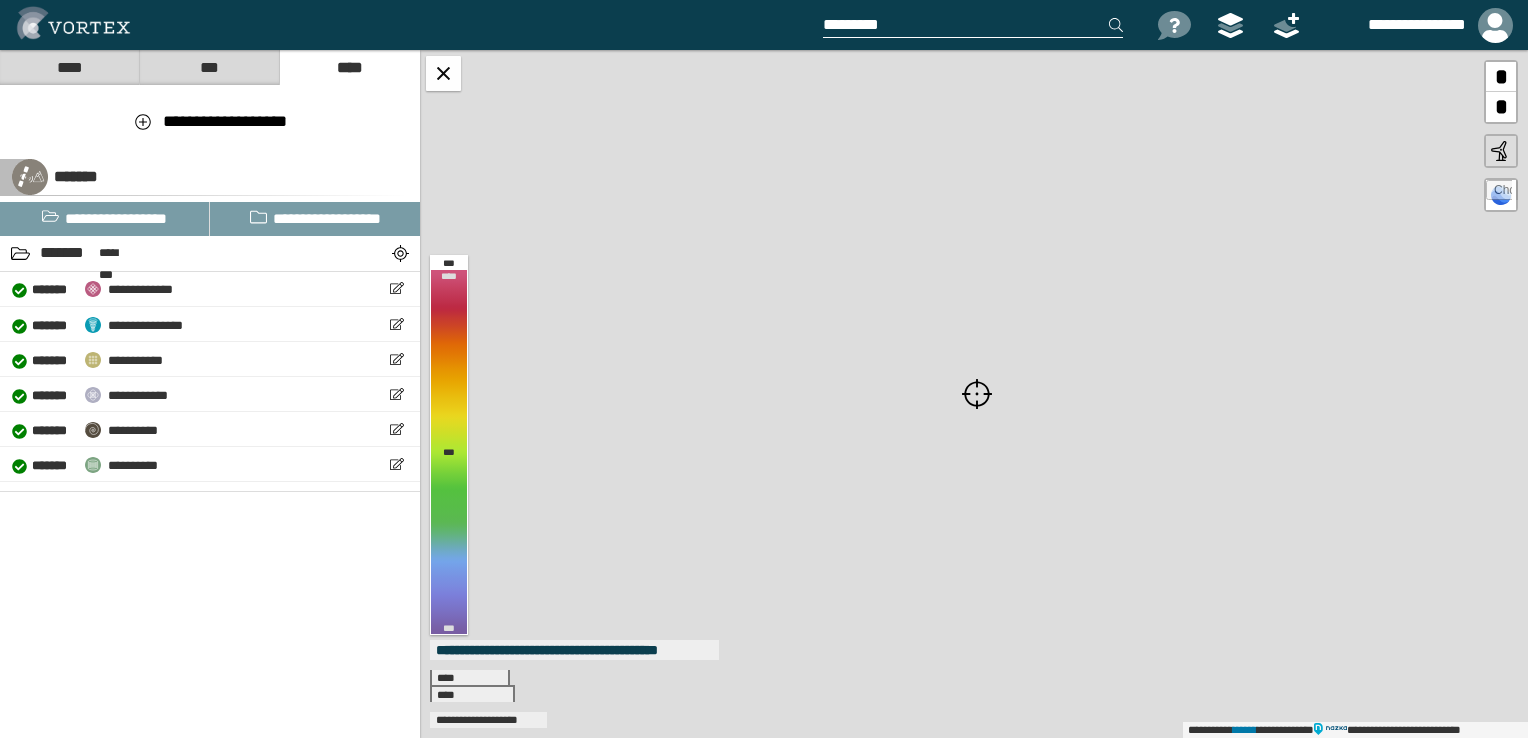 click on "[FIRST] [LAST] [FIRST] [LAST] [FIRST] [LAST] [FIRST] [LAST] [FIRST] [LAST] [FIRST] [LAST] [FIRST] [LAST] [FIRST] [LAST]
[FIRST] [LAST]
[FIRST] [LAST]
[FIRST]
[FIRST] [LAST] [FIRST] [LAST] [FIRST] [LAST] [FIRST] [LAST] [FIRST] [LAST] [FIRST] [LAST] [FIRST] [LAST] [FIRST] [LAST] [FIRST] [LAST]" at bounding box center (974, 394) 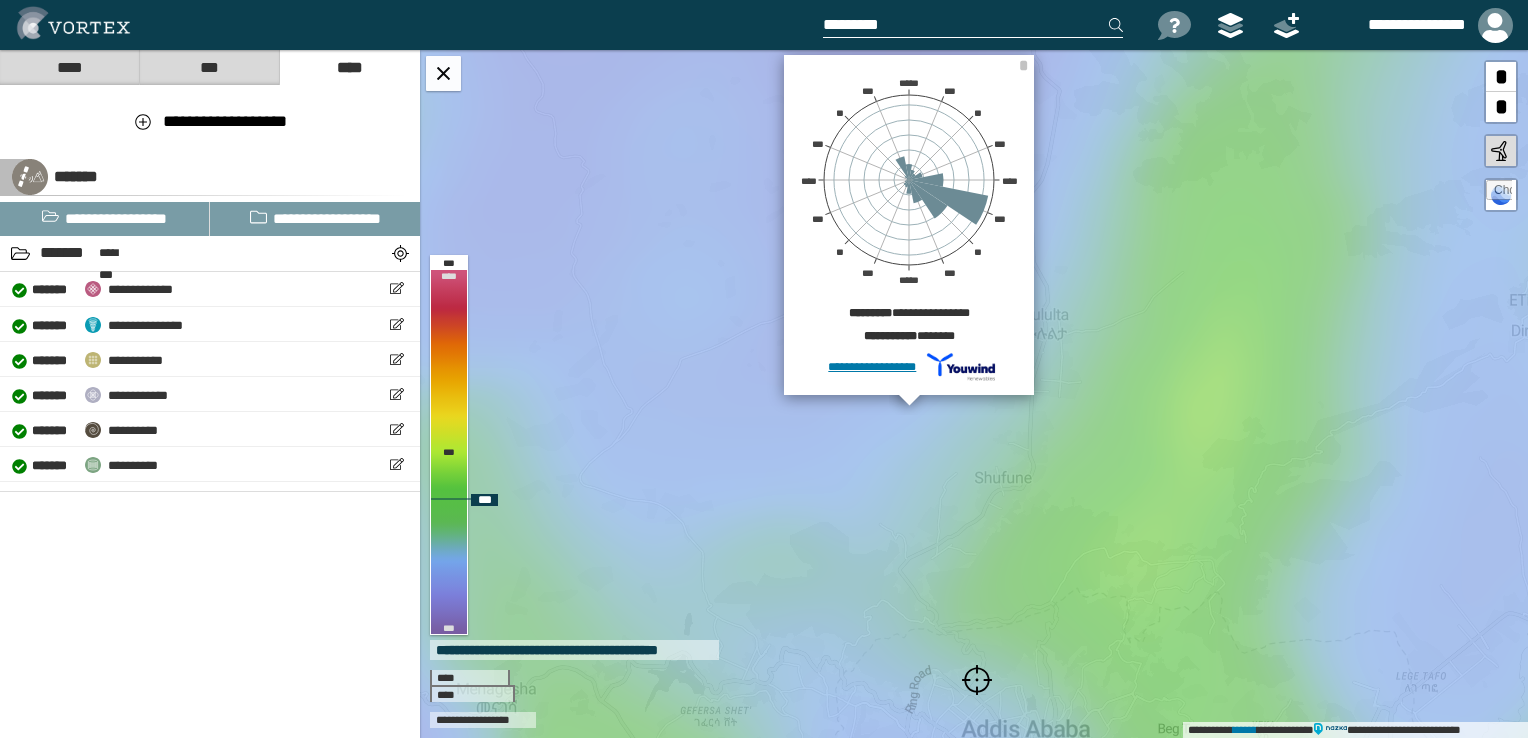 click on "[FIRST] [LAST] [FIRST] [LAST] [FIRST] [LAST] [FIRST] [LAST] [FIRST] [LAST] [FIRST] [LAST] [FIRST] [LAST] [FIRST] [LAST]
[FIRST] [LAST]
[FIRST] [LAST]
[FIRST]
[FIRST] [LAST] [FIRST] [LAST] [FIRST] [LAST] [FIRST] [LAST] [FIRST] [LAST] [FIRST] [LAST] [FIRST] [LAST] [FIRST] [LAST] [FIRST] [LAST]" at bounding box center [974, 394] 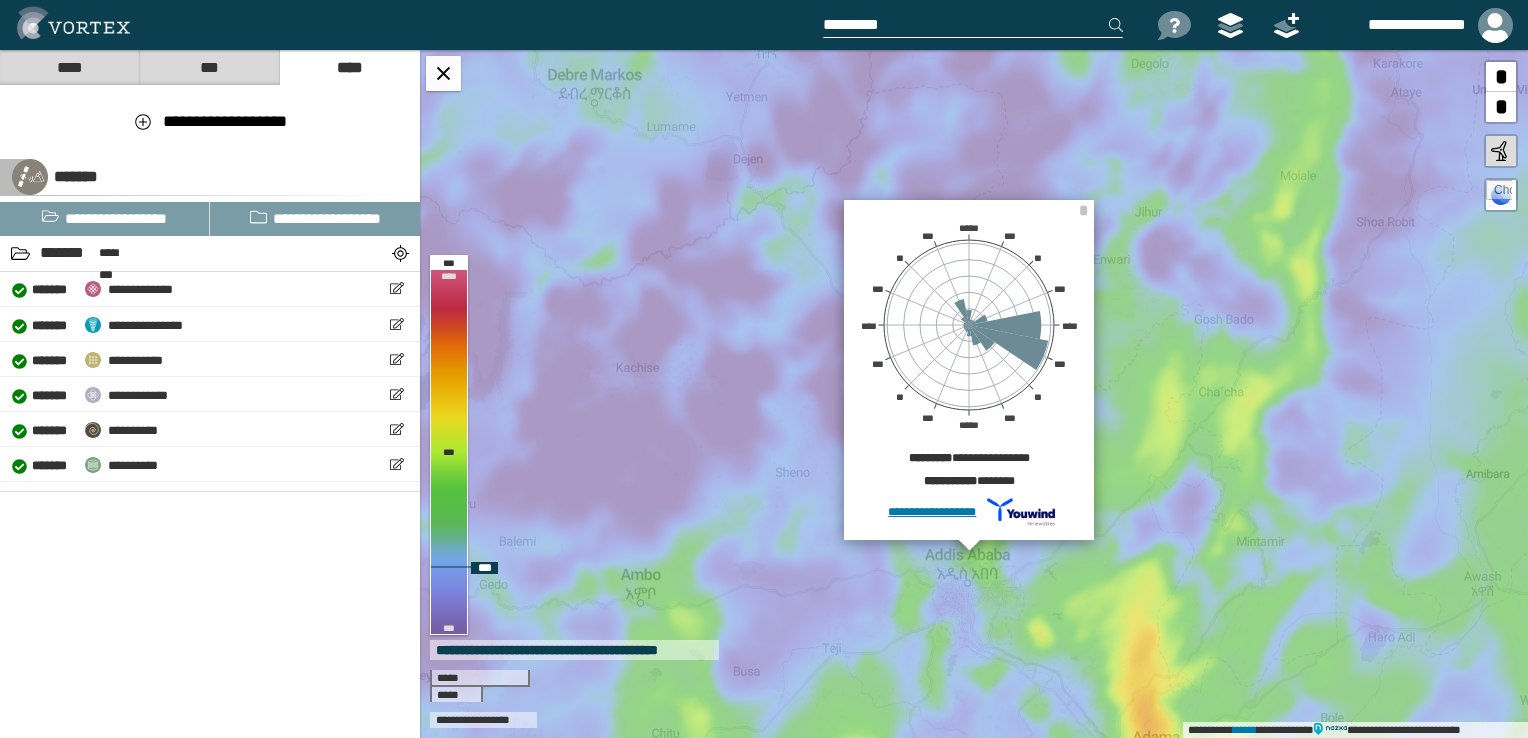 drag, startPoint x: 988, startPoint y: 664, endPoint x: 947, endPoint y: 474, distance: 194.37335 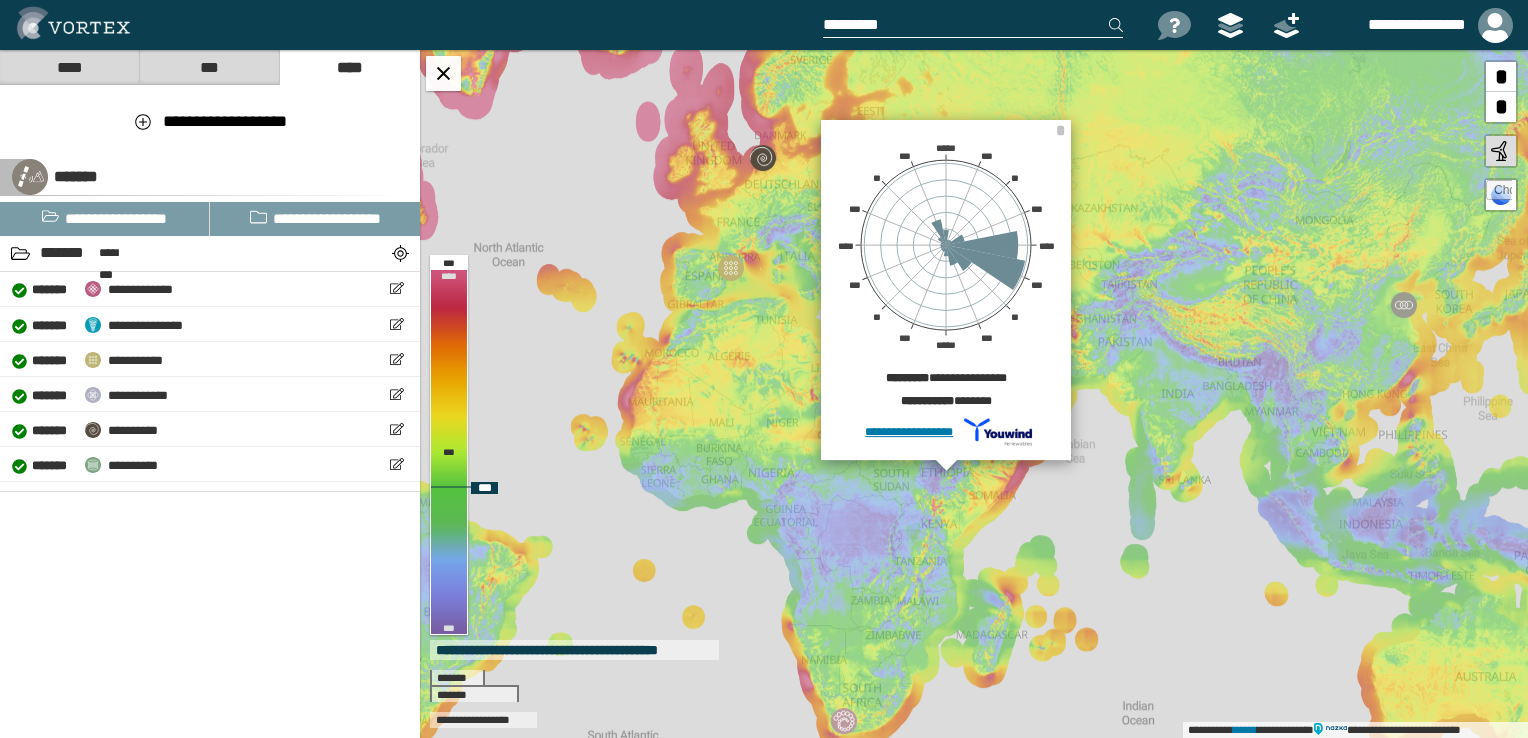 click on "[FIRST] [LAST] [FIRST] [LAST] [FIRST] [LAST] [FIRST] [LAST] [FIRST] [LAST] [FIRST] [LAST] [FIRST] [LAST] [FIRST] [LAST]
[FIRST] [LAST]
[FIRST] [LAST]
[FIRST]
[FIRST] [LAST] [FIRST] [LAST] [FIRST] [LAST] [FIRST] [LAST] [FIRST] [LAST] [FIRST] [LAST] [FIRST] [LAST] [FIRST] [LAST] [FIRST] [LAST]" at bounding box center [974, 394] 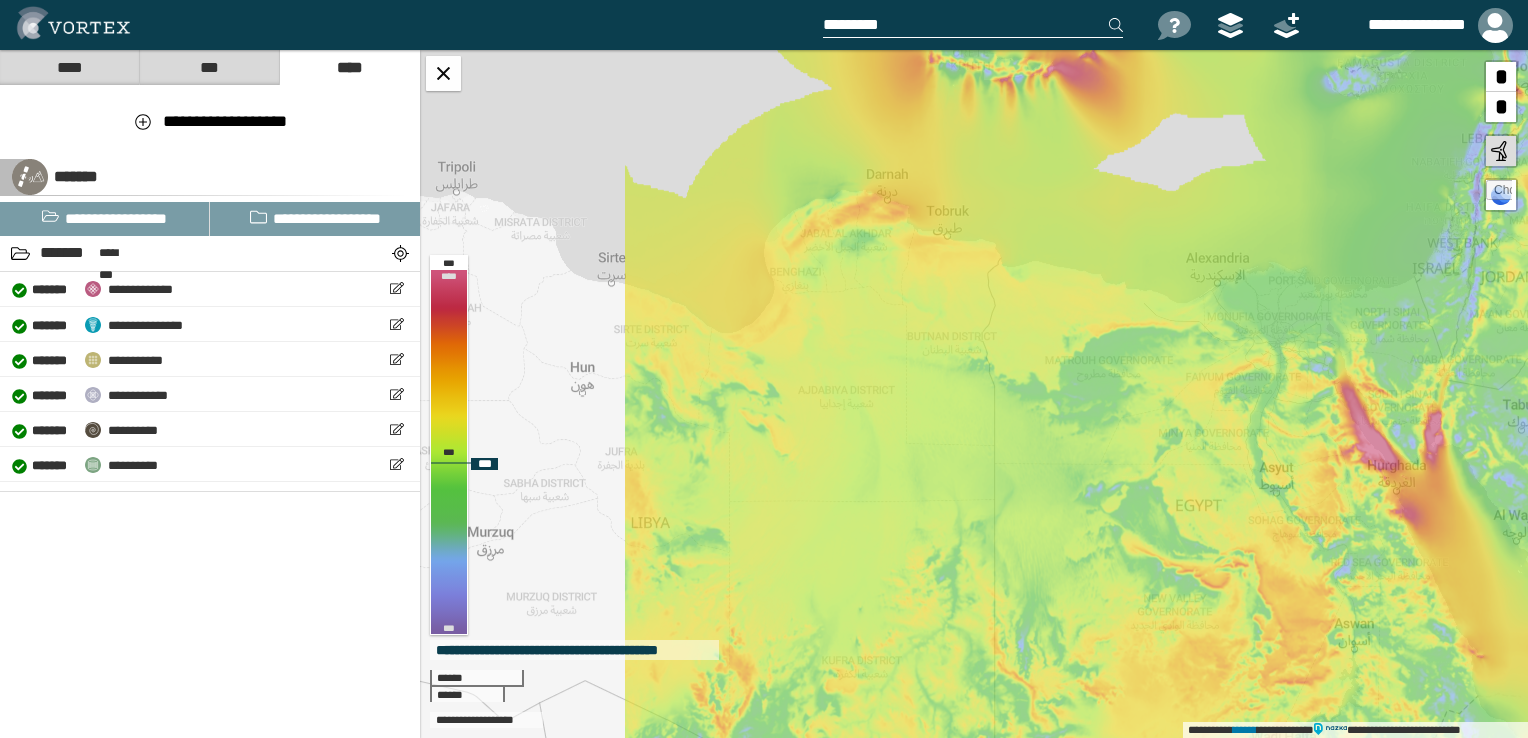drag, startPoint x: 1184, startPoint y: 476, endPoint x: 1398, endPoint y: 403, distance: 226.10838 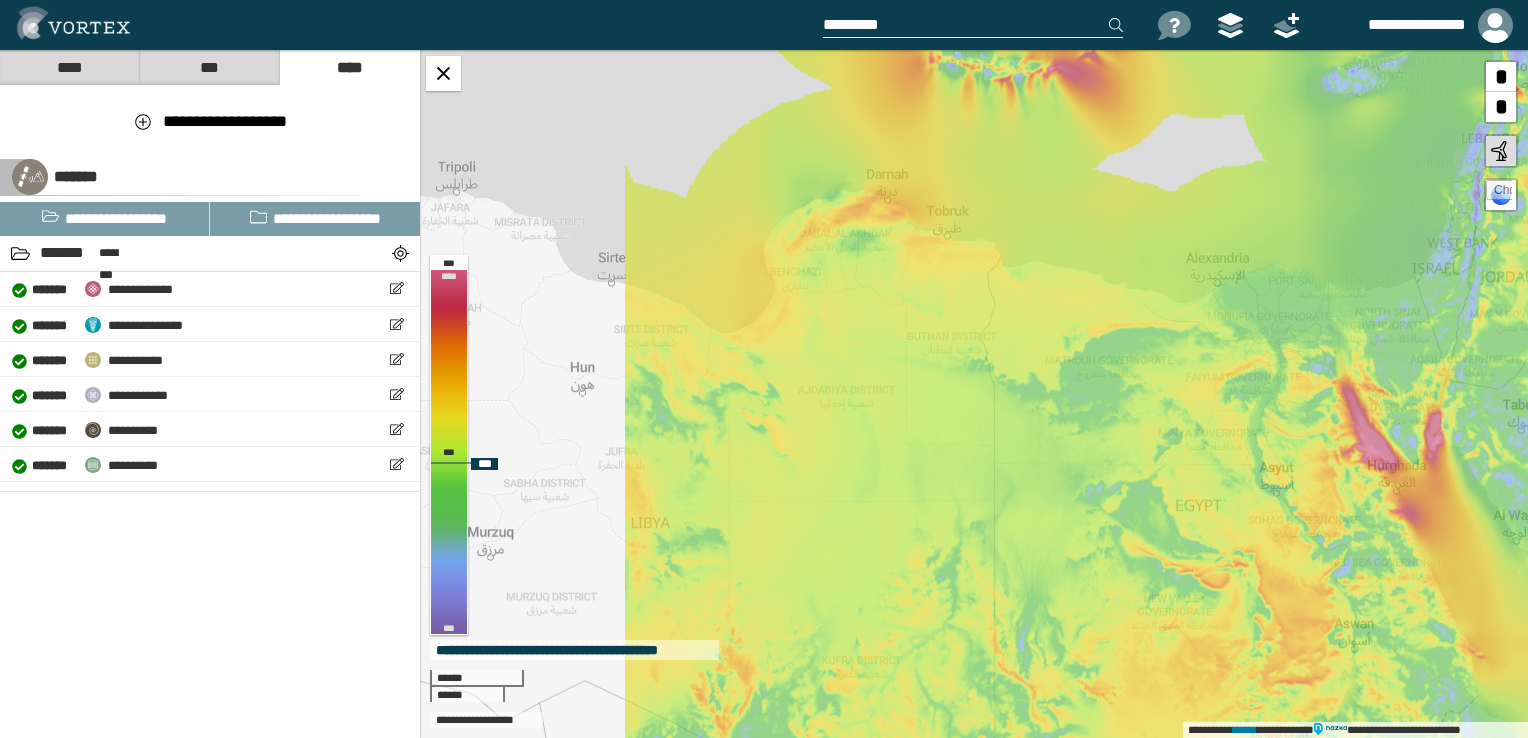 click on "**********" at bounding box center [974, 394] 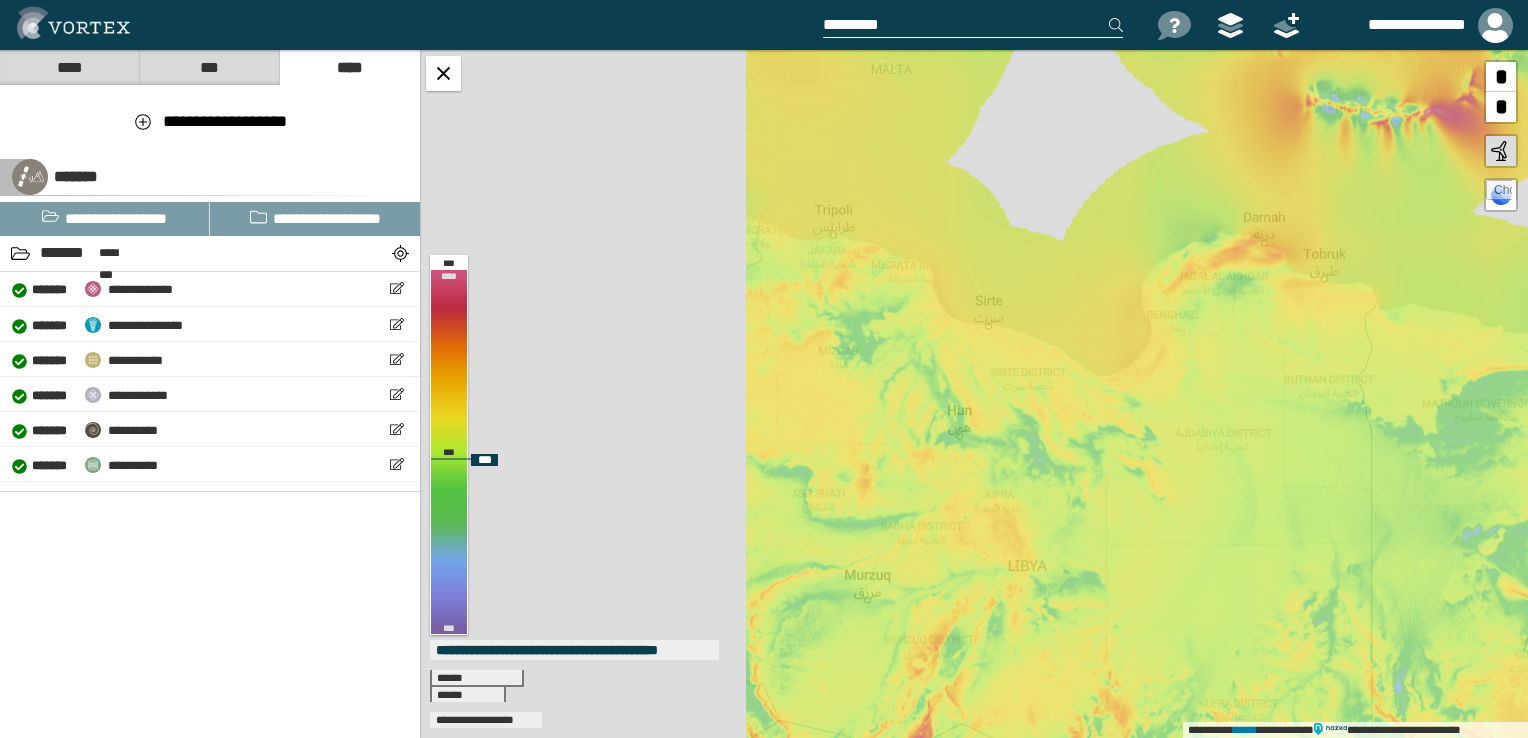 drag, startPoint x: 915, startPoint y: 362, endPoint x: 1288, endPoint y: 405, distance: 375.47037 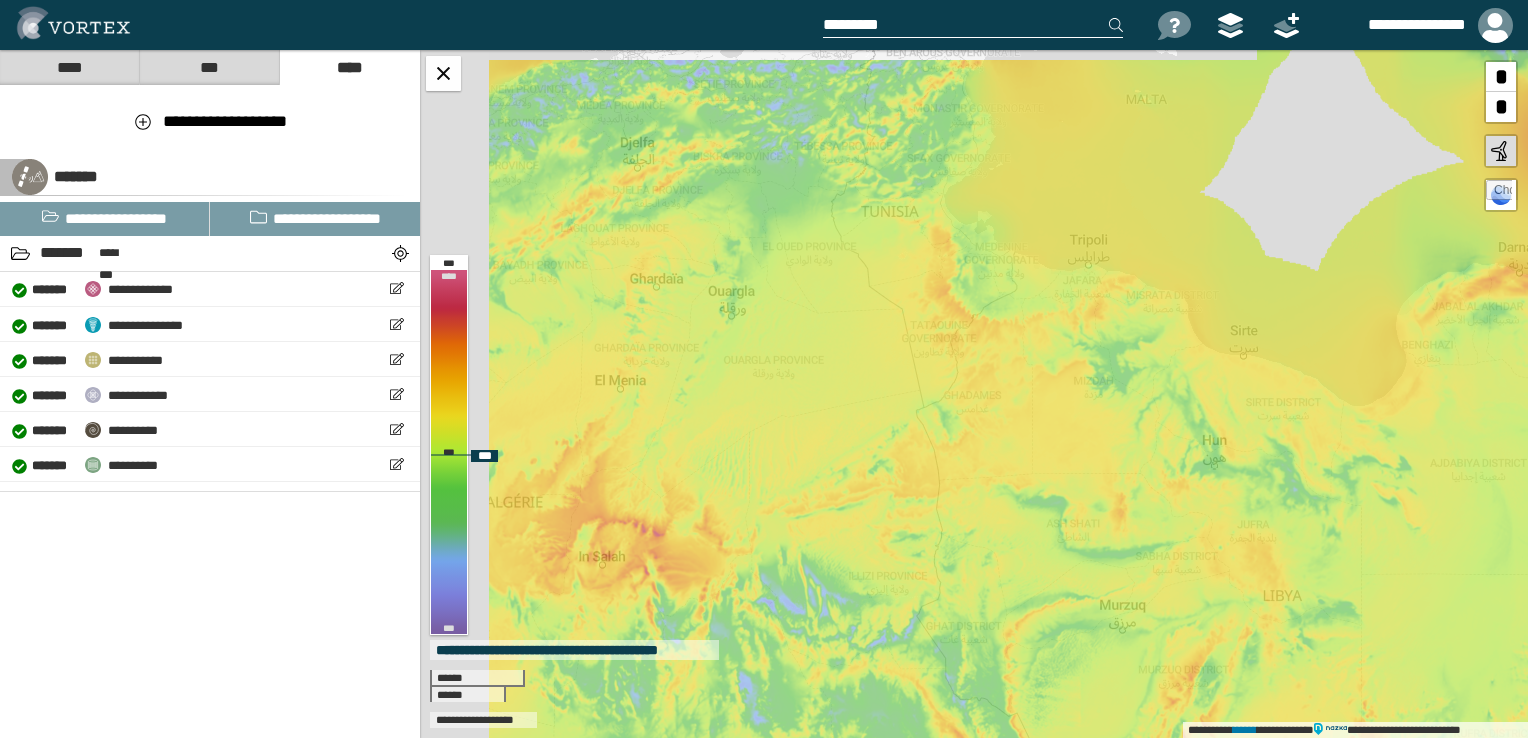 drag, startPoint x: 877, startPoint y: 350, endPoint x: 1129, endPoint y: 389, distance: 255 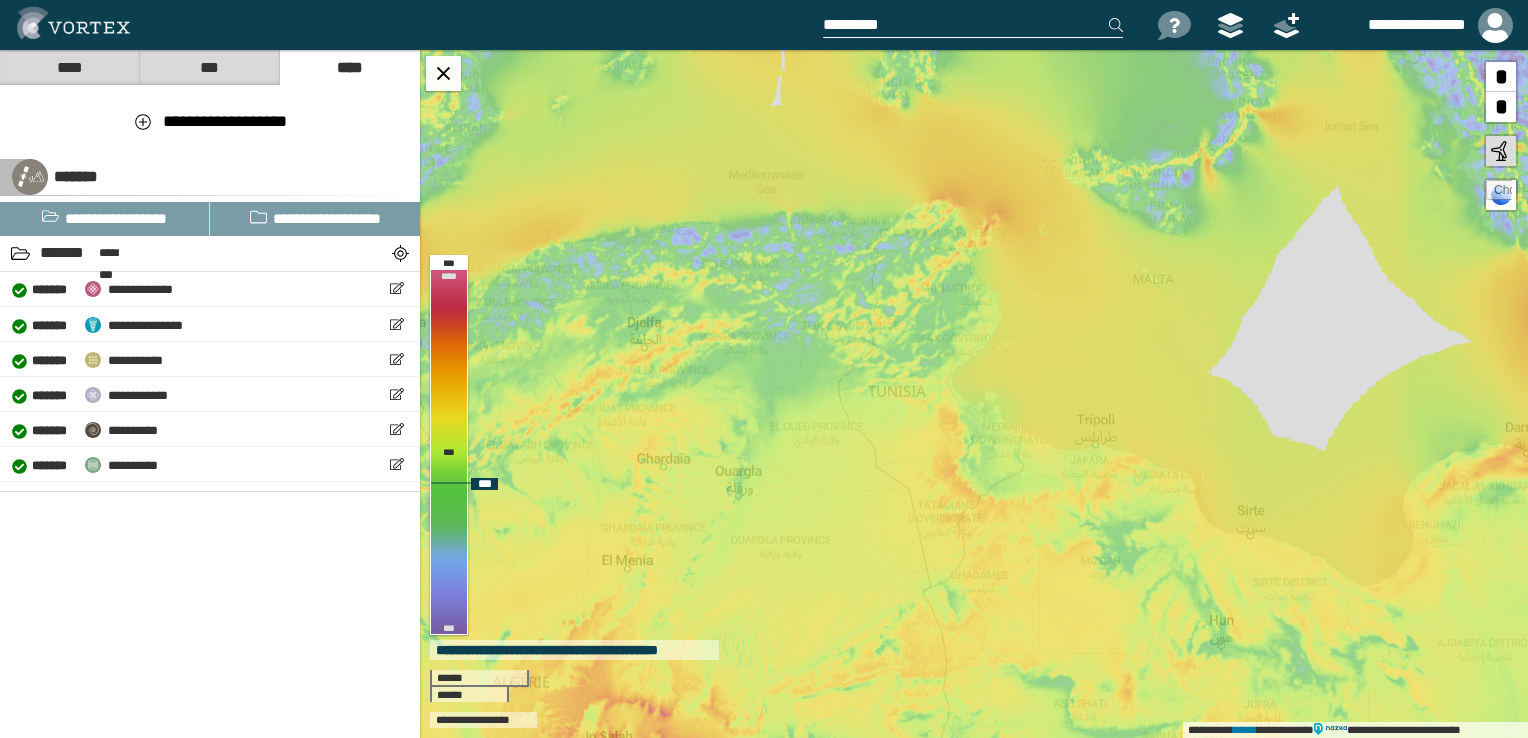 drag, startPoint x: 912, startPoint y: 203, endPoint x: 921, endPoint y: 380, distance: 177.22867 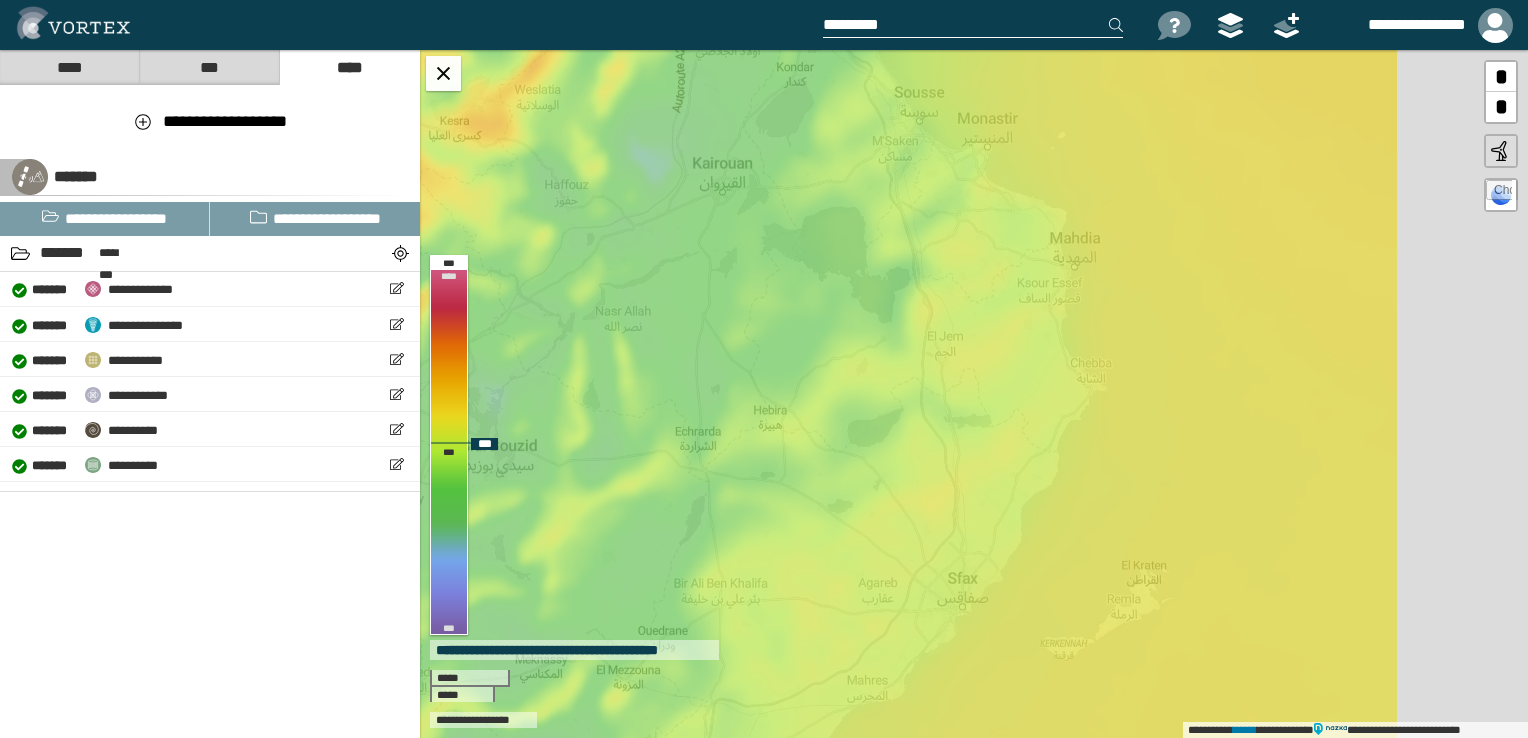 drag, startPoint x: 1387, startPoint y: 350, endPoint x: 1033, endPoint y: 354, distance: 354.02258 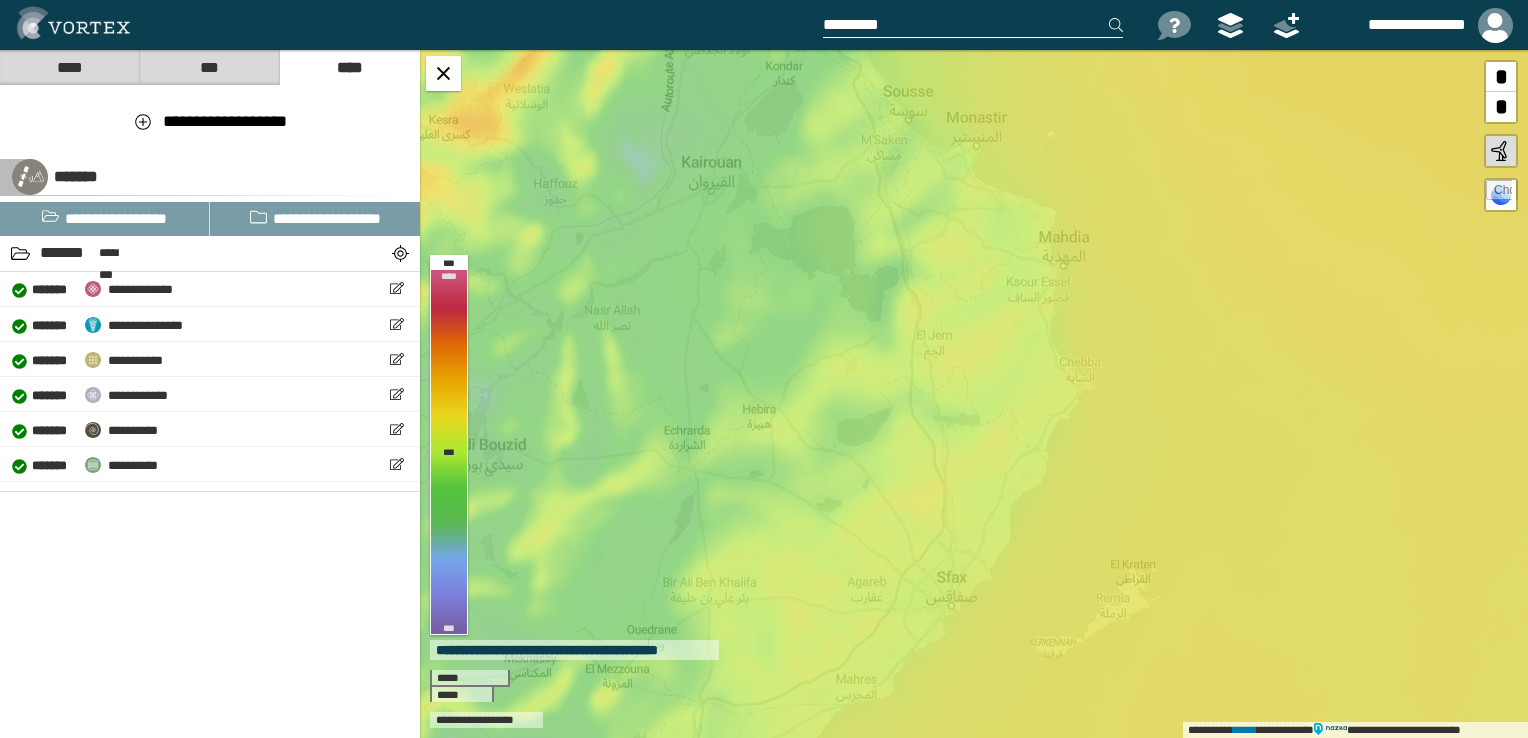 click at bounding box center [973, 25] 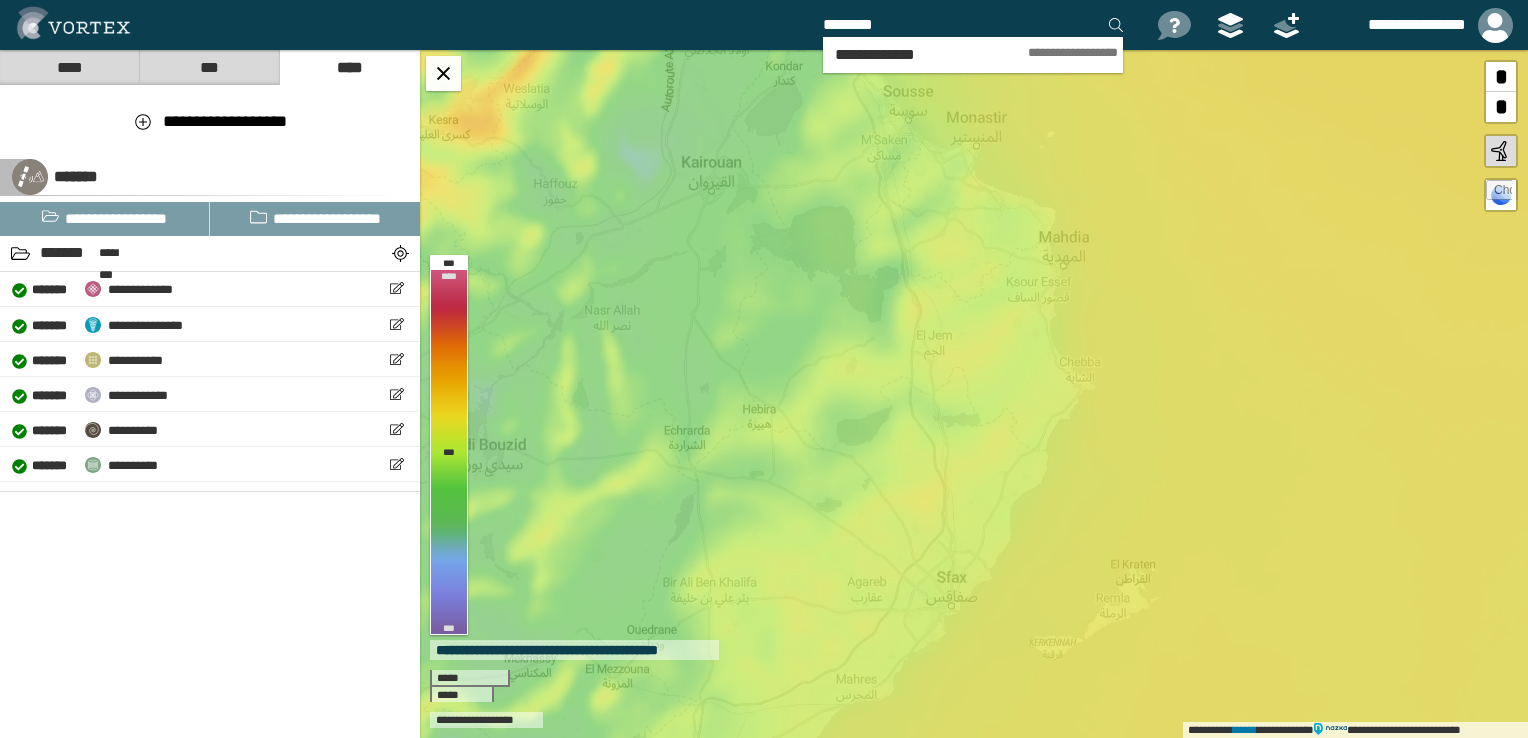 click on "********" at bounding box center (973, 25) 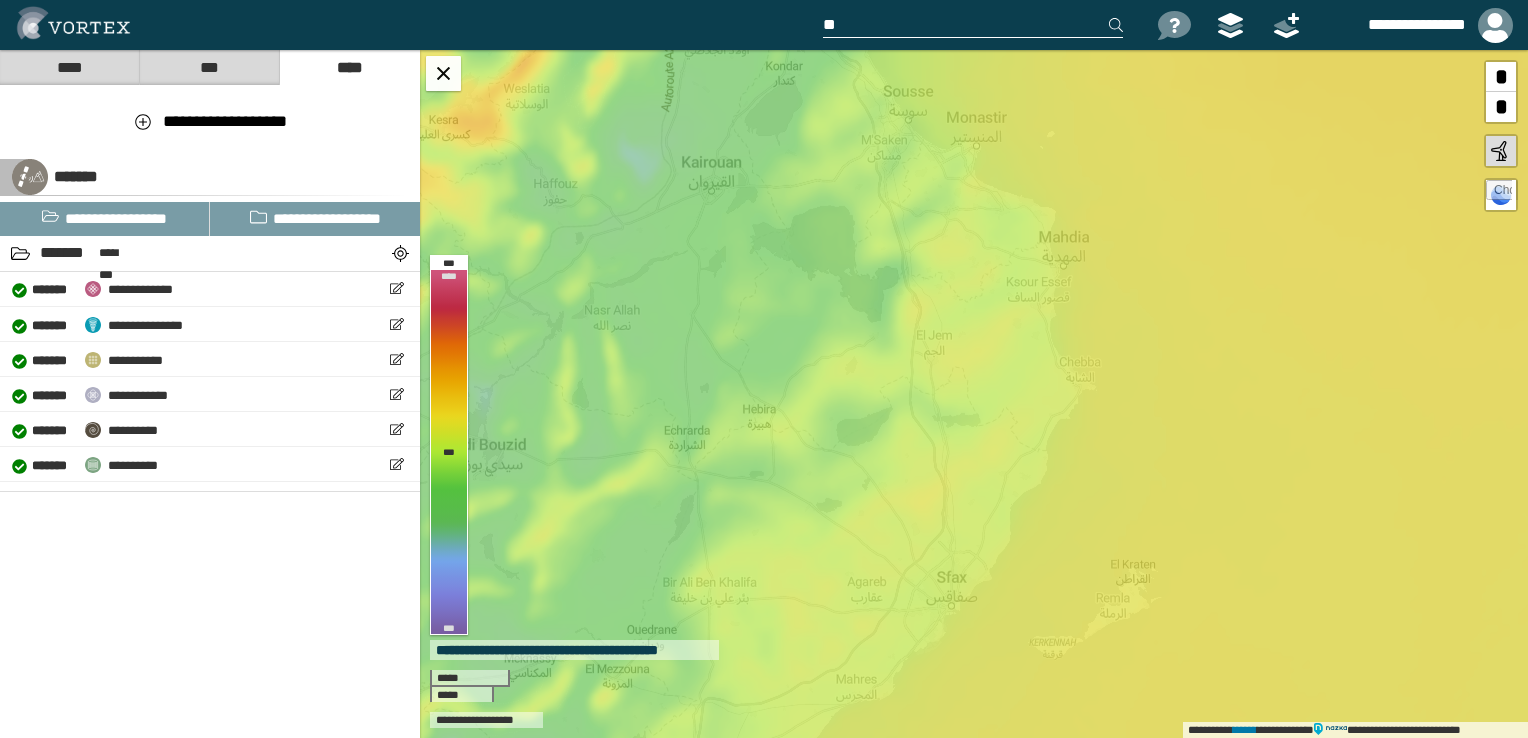 type on "*" 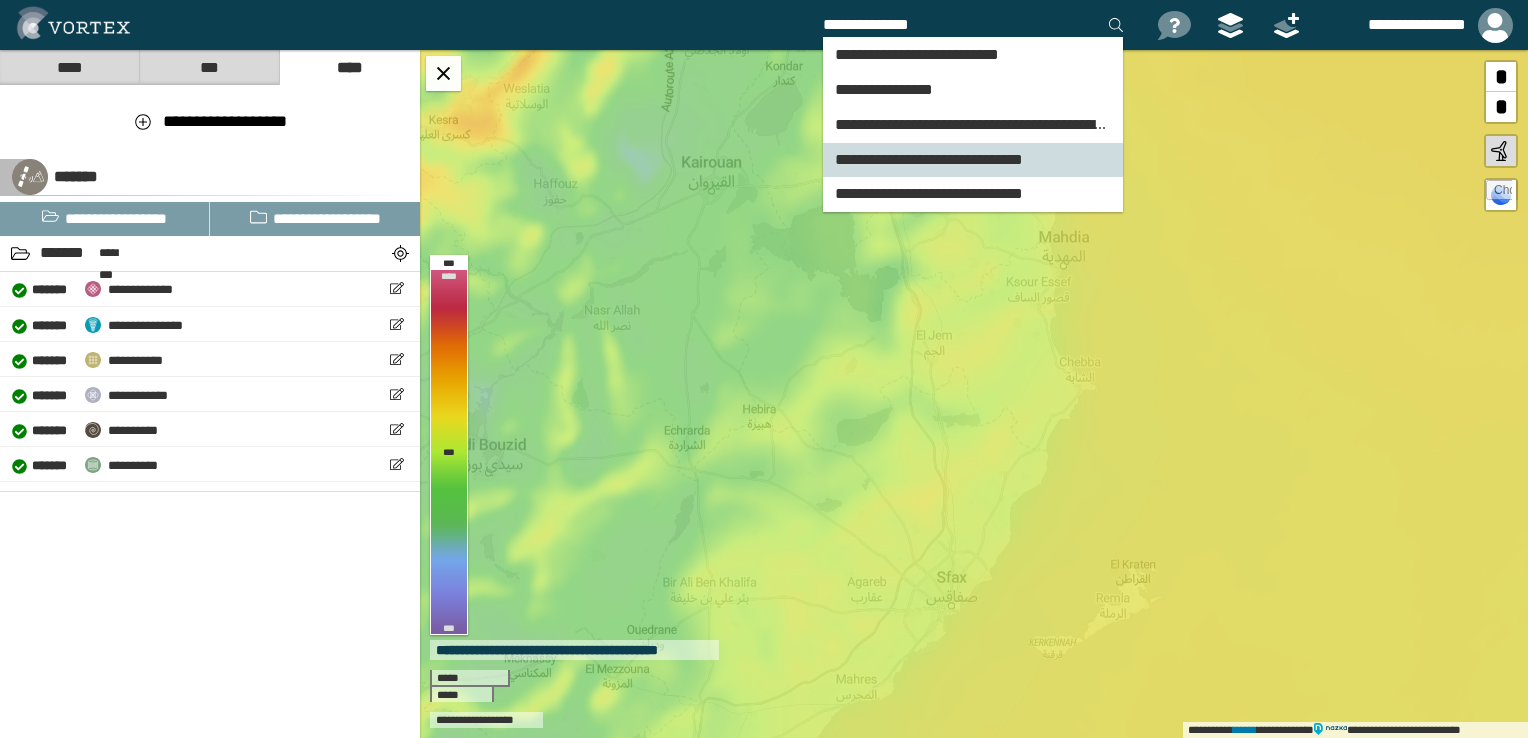 type on "**********" 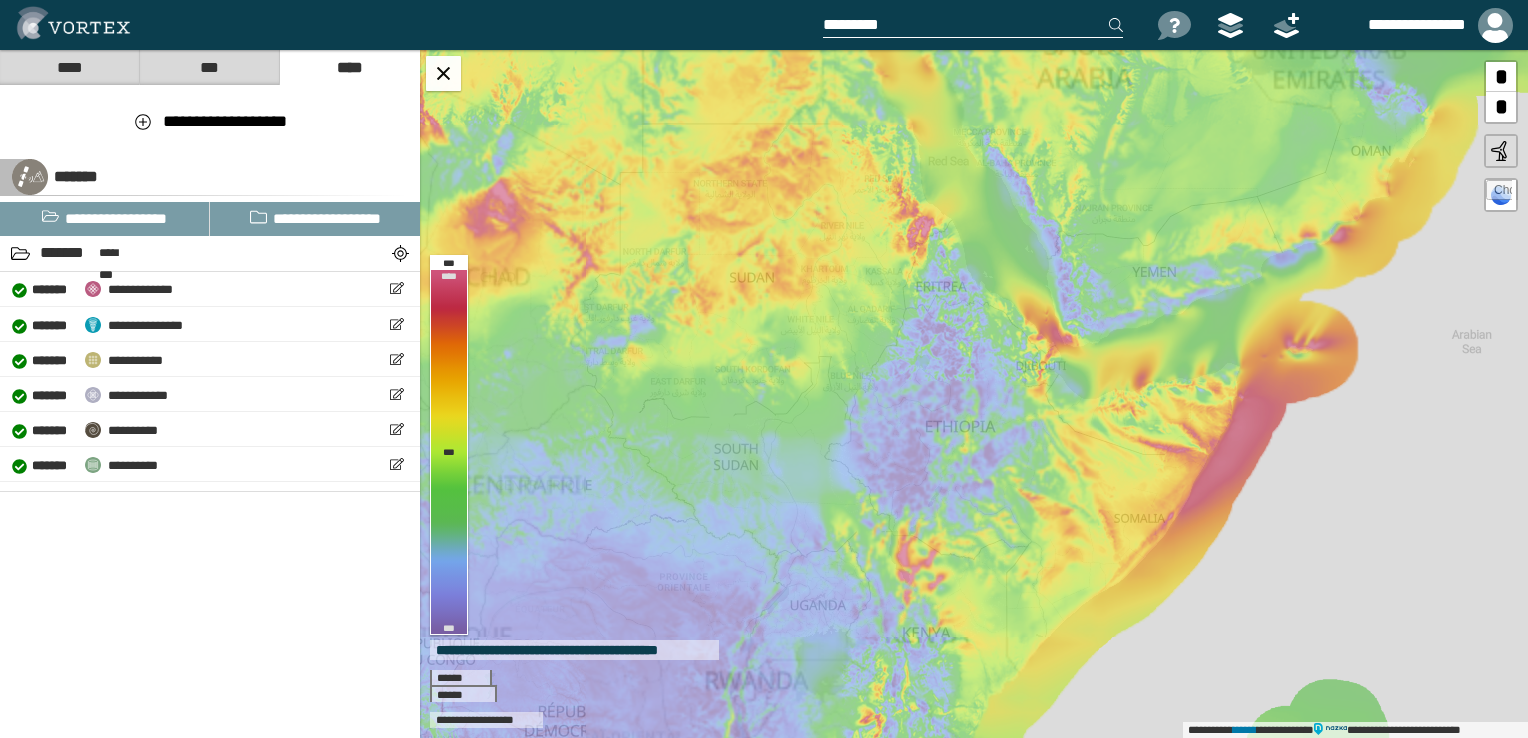 click at bounding box center (973, 25) 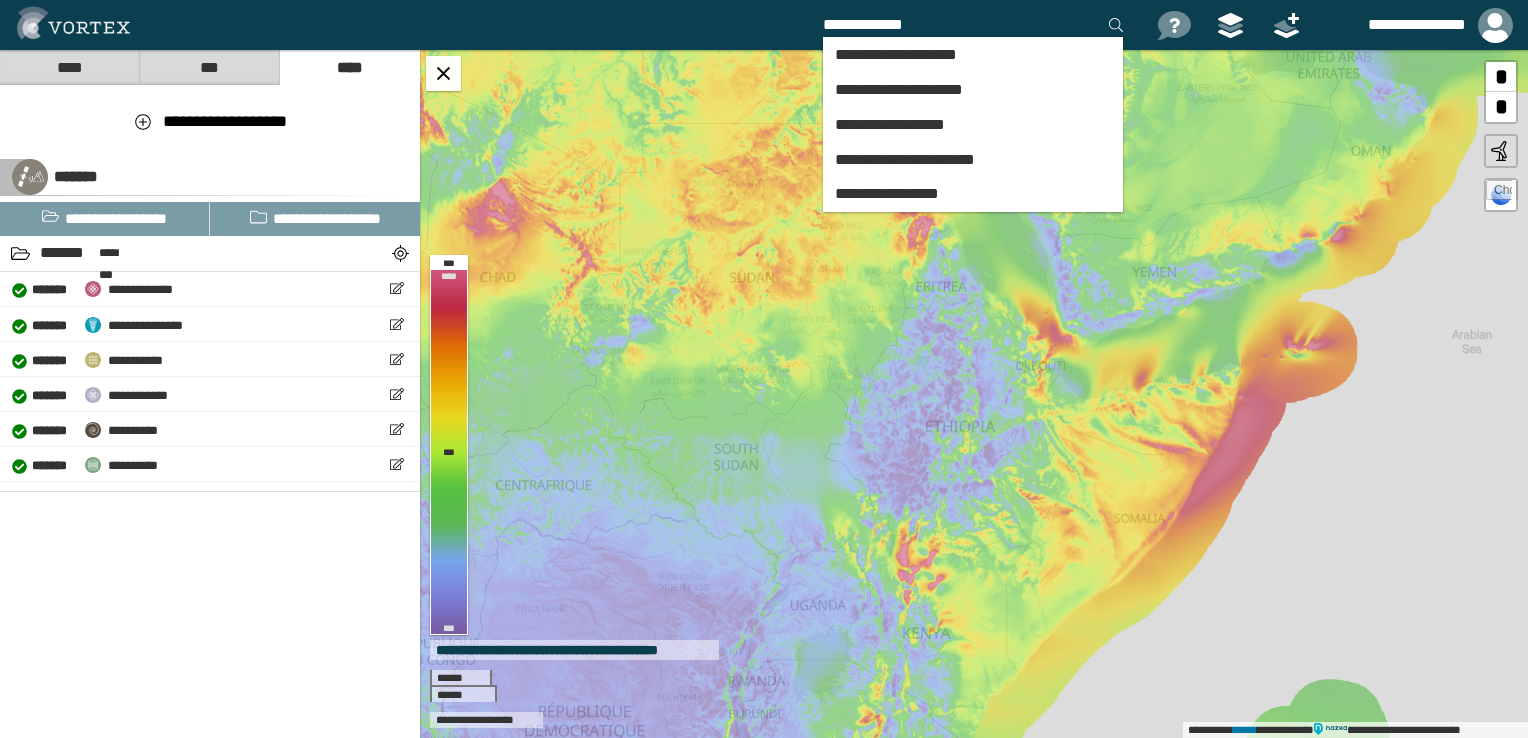 click on "**********" at bounding box center (973, 25) 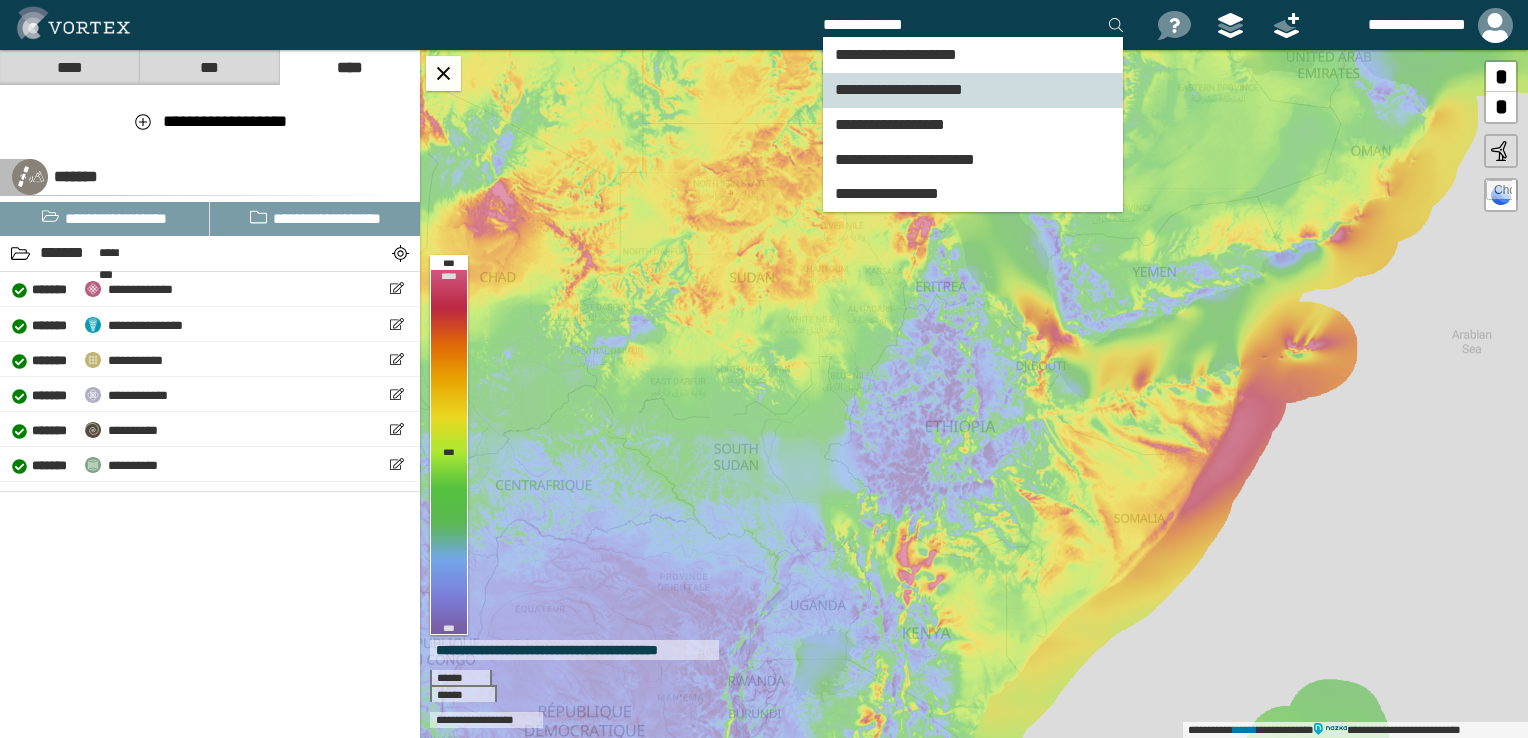 type on "**********" 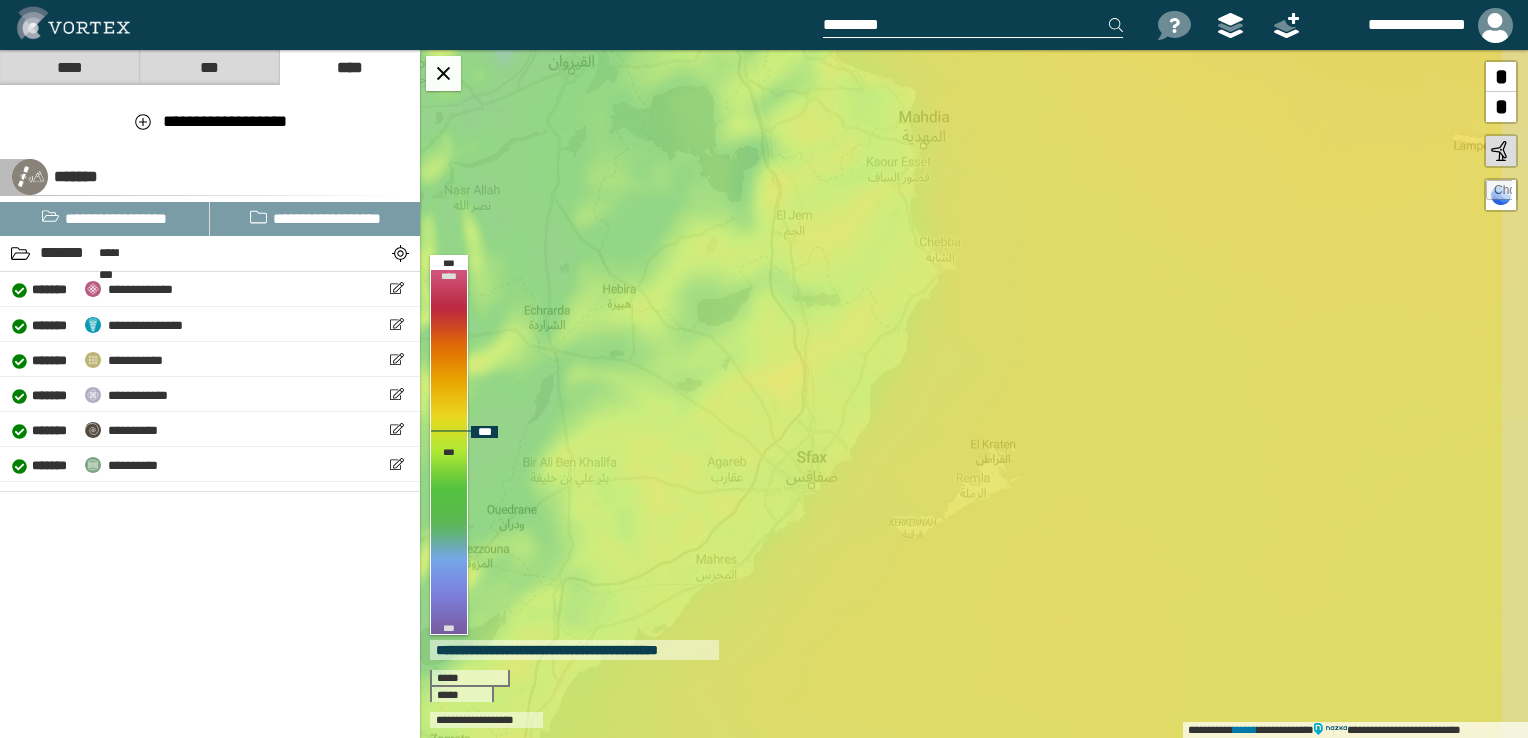 drag, startPoint x: 921, startPoint y: 182, endPoint x: 832, endPoint y: 514, distance: 343.72226 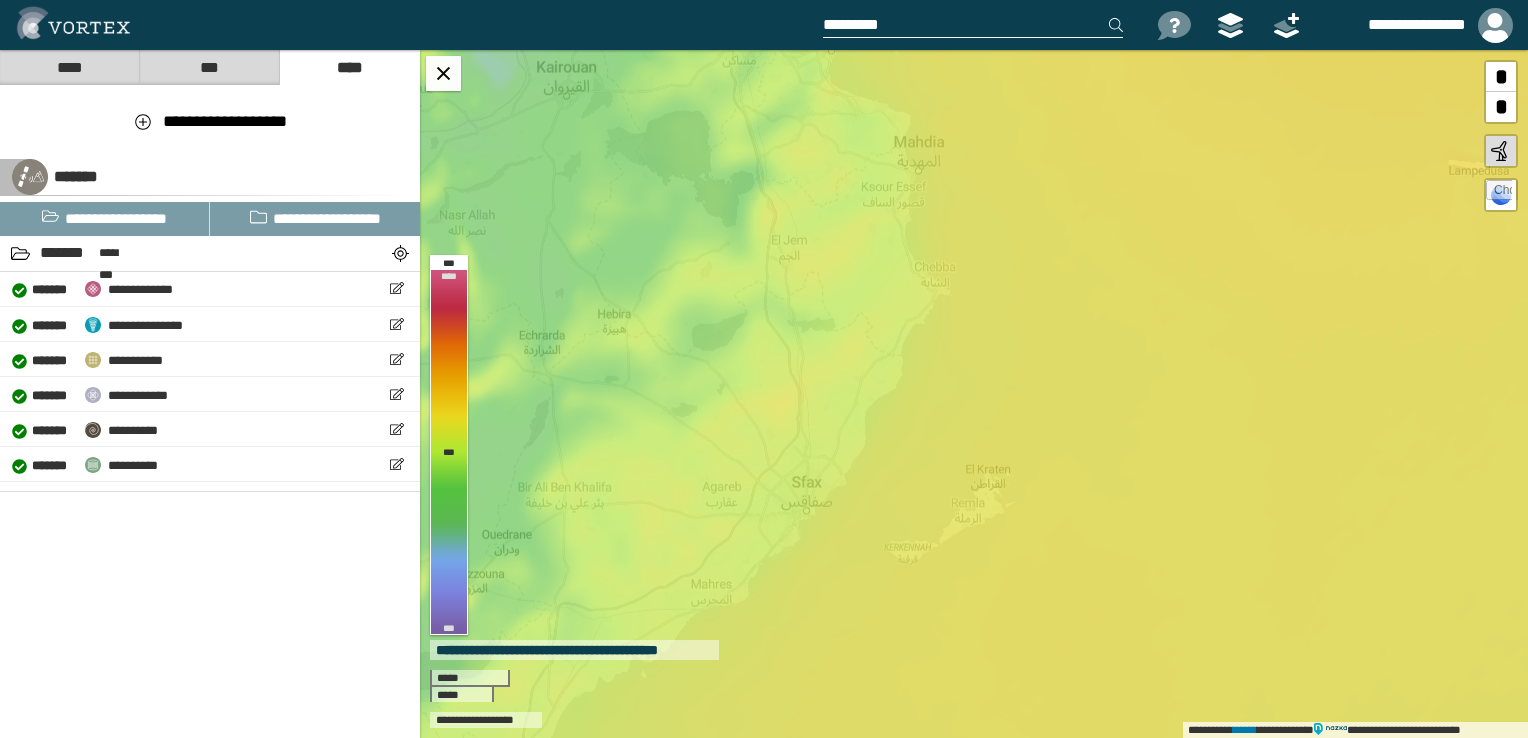 click at bounding box center [973, 25] 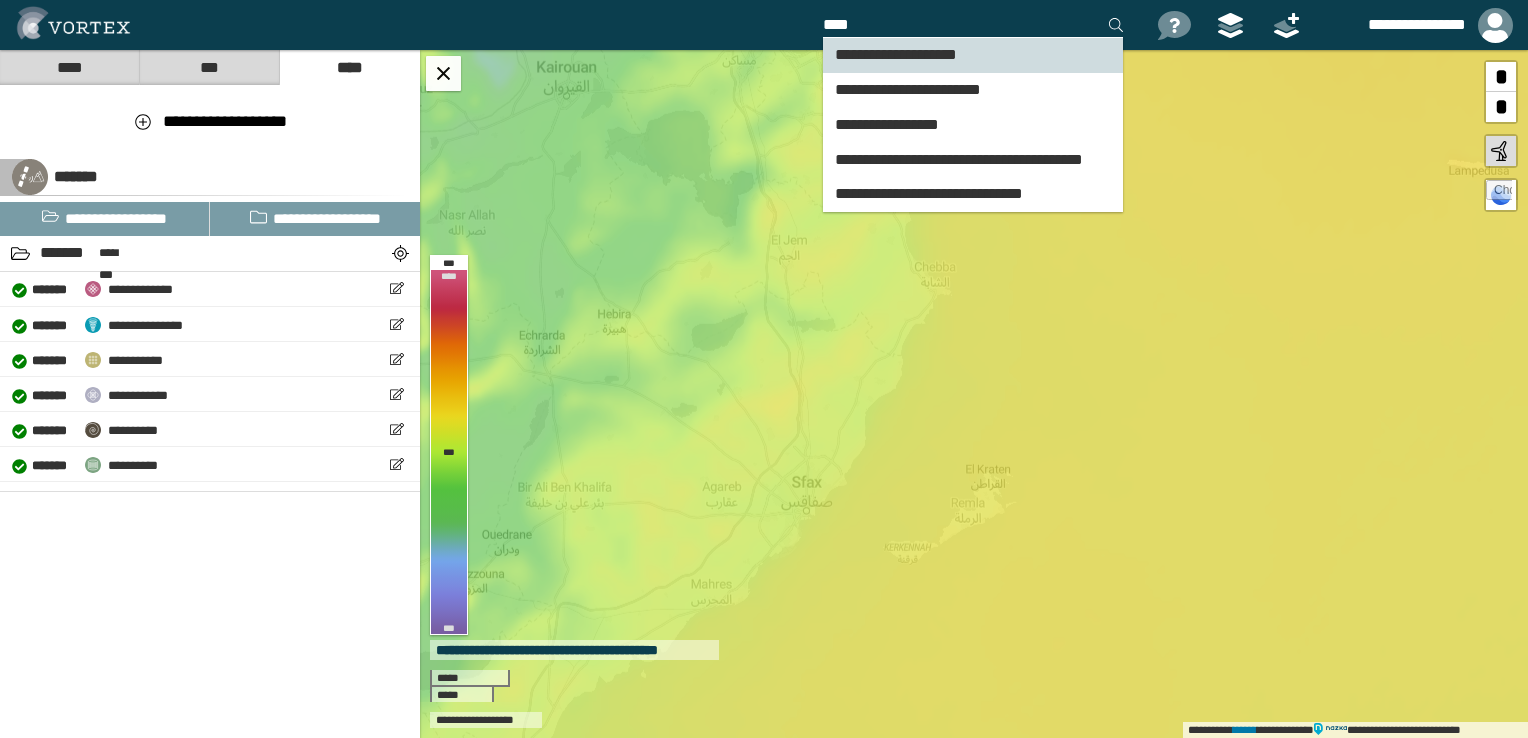 type on "****" 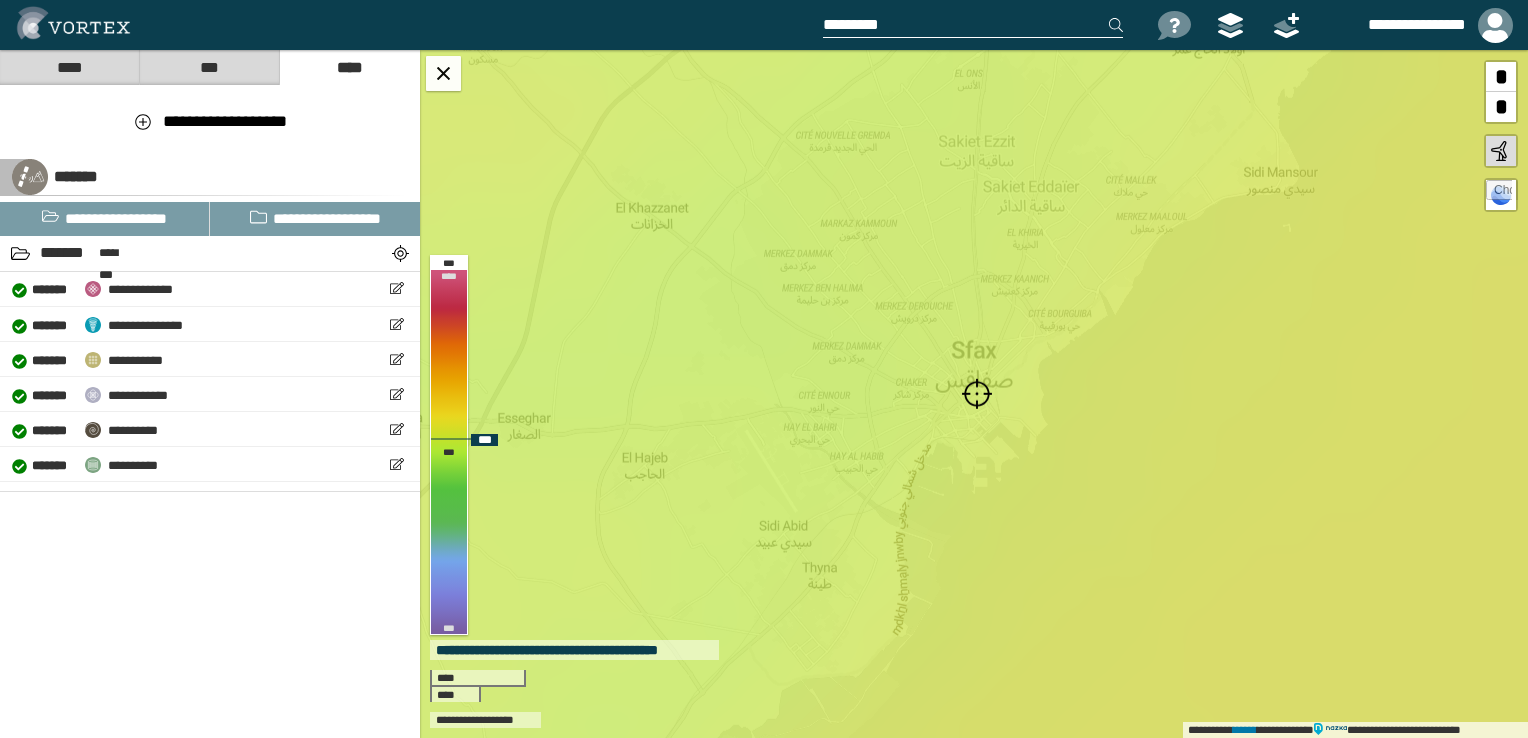 click at bounding box center (977, 394) 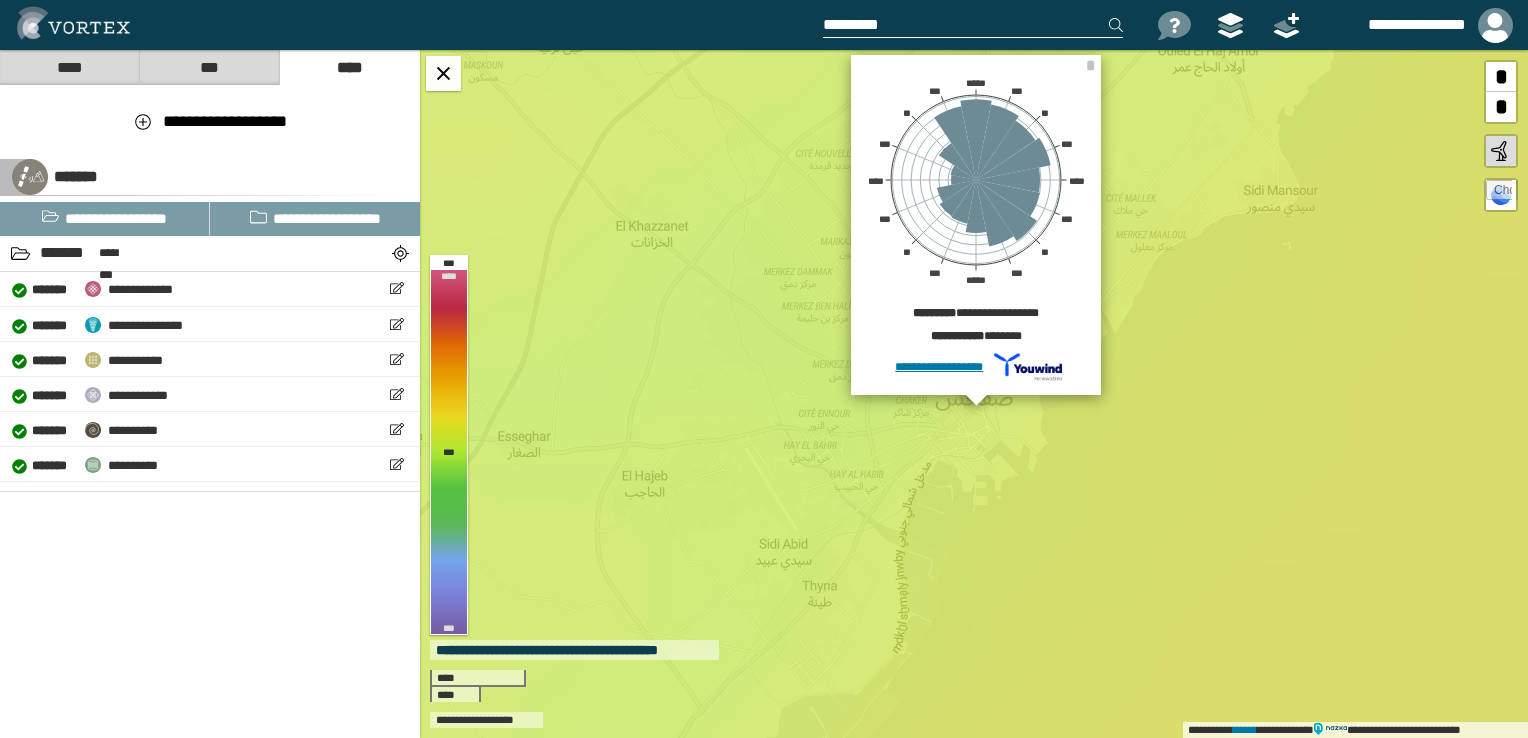 click on "****" at bounding box center (69, 67) 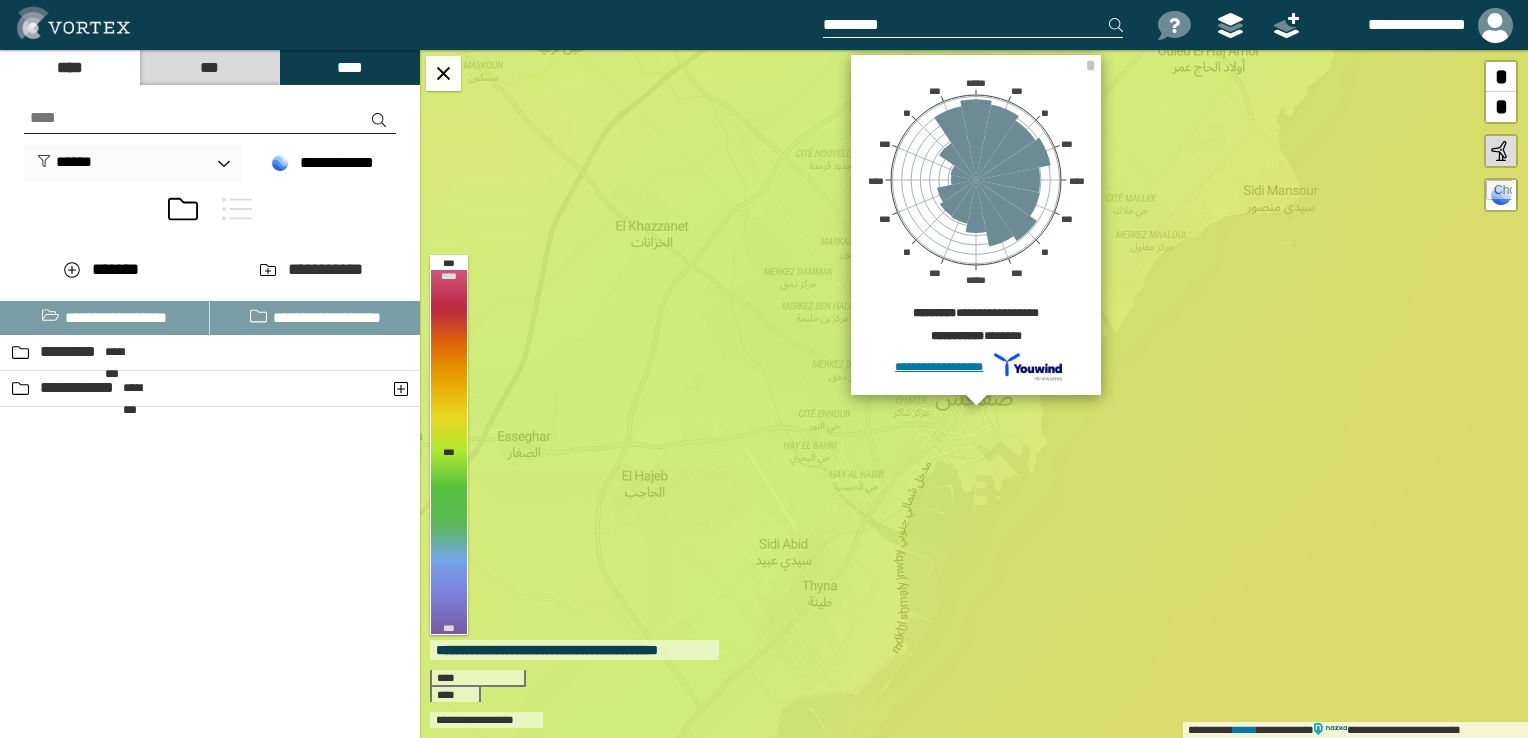 click on "***" at bounding box center [209, 67] 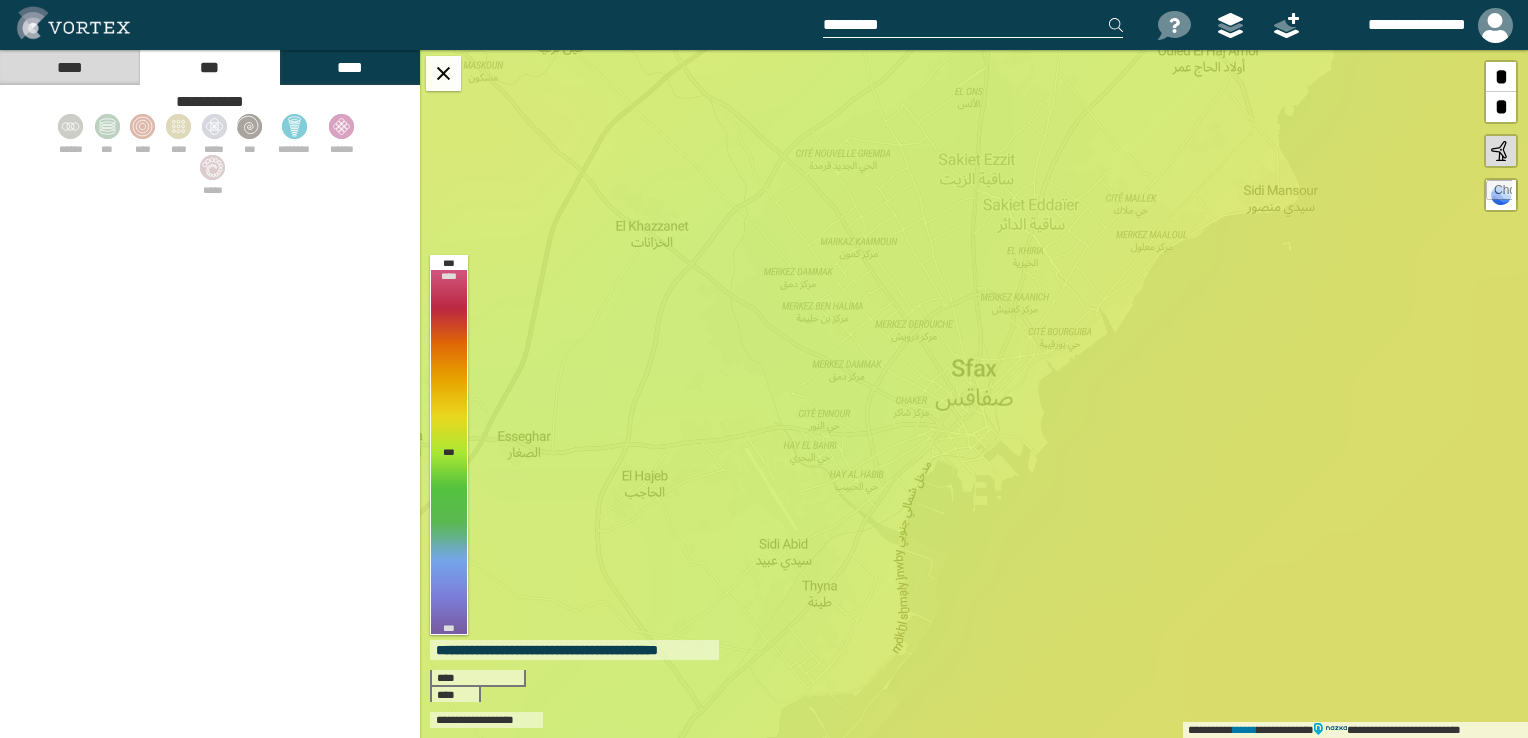 click on "****" at bounding box center [349, 67] 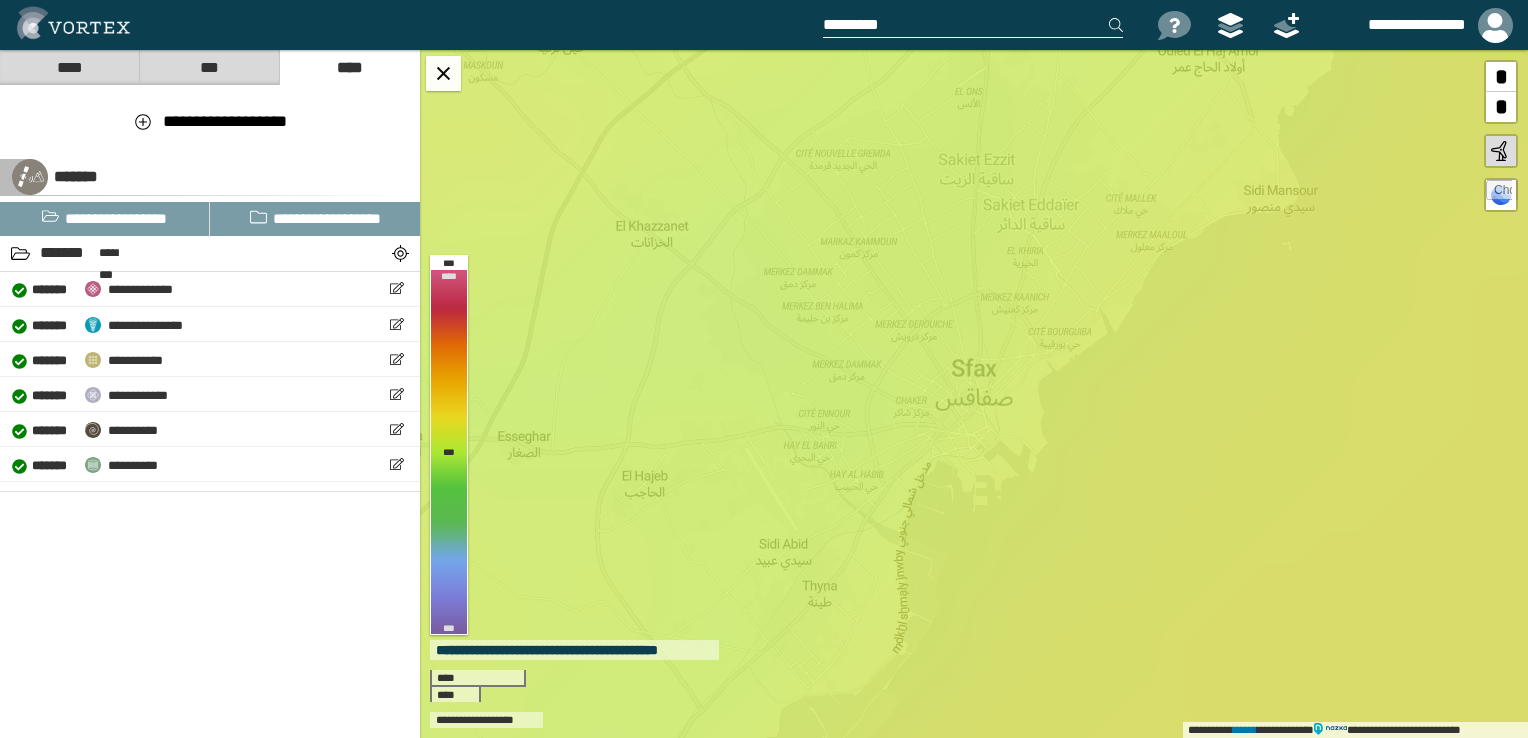 click on "****" at bounding box center [69, 67] 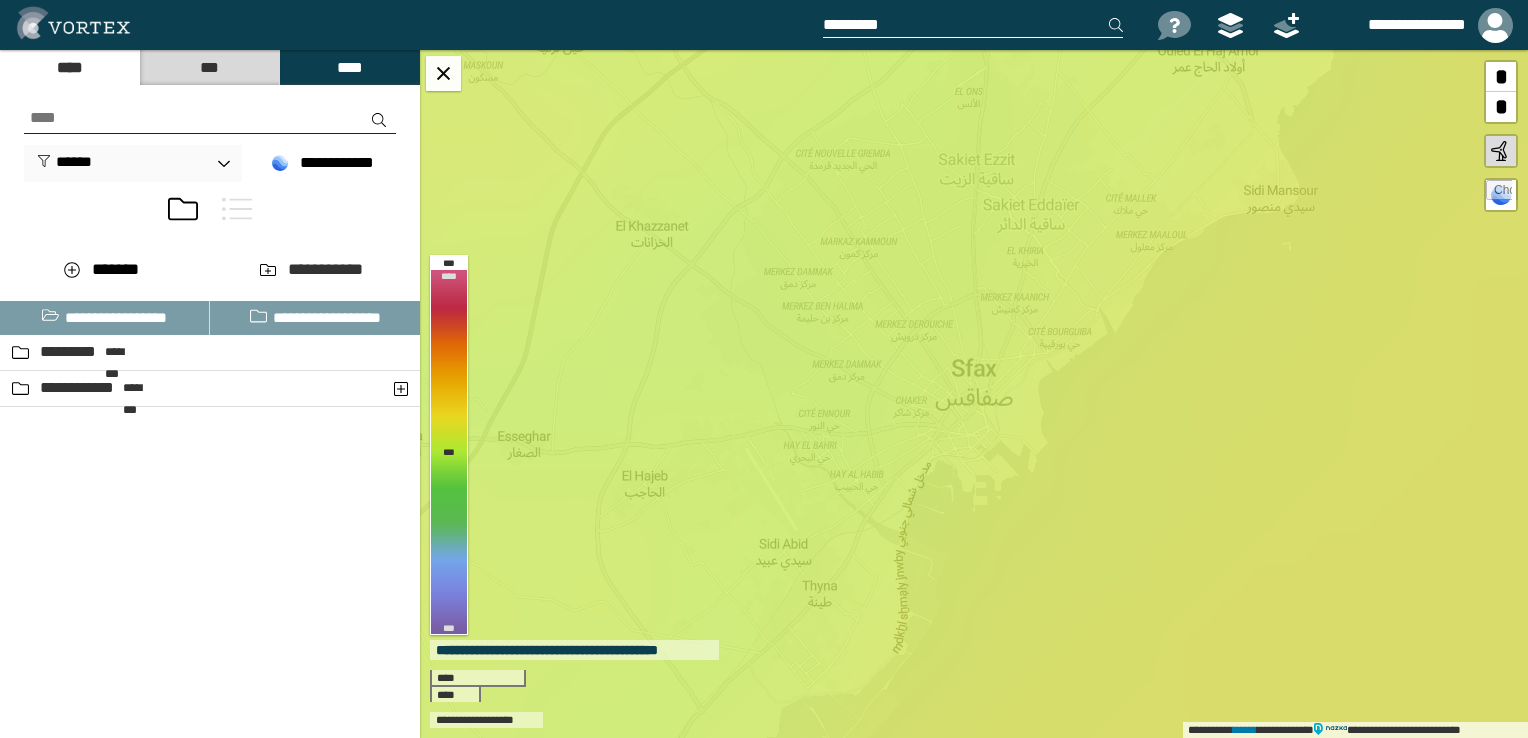 click on "****" at bounding box center (69, 67) 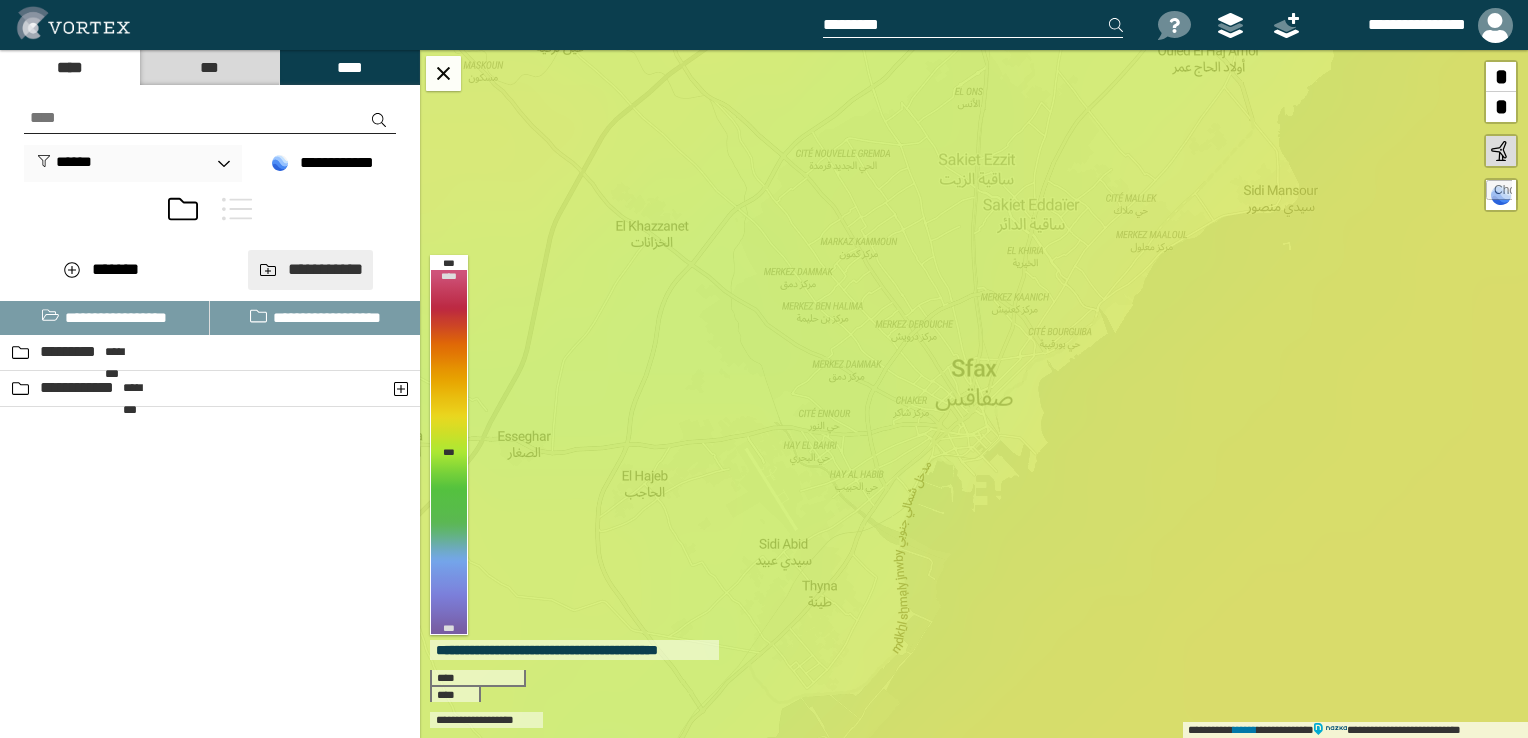 click on "**********" at bounding box center [310, 269] 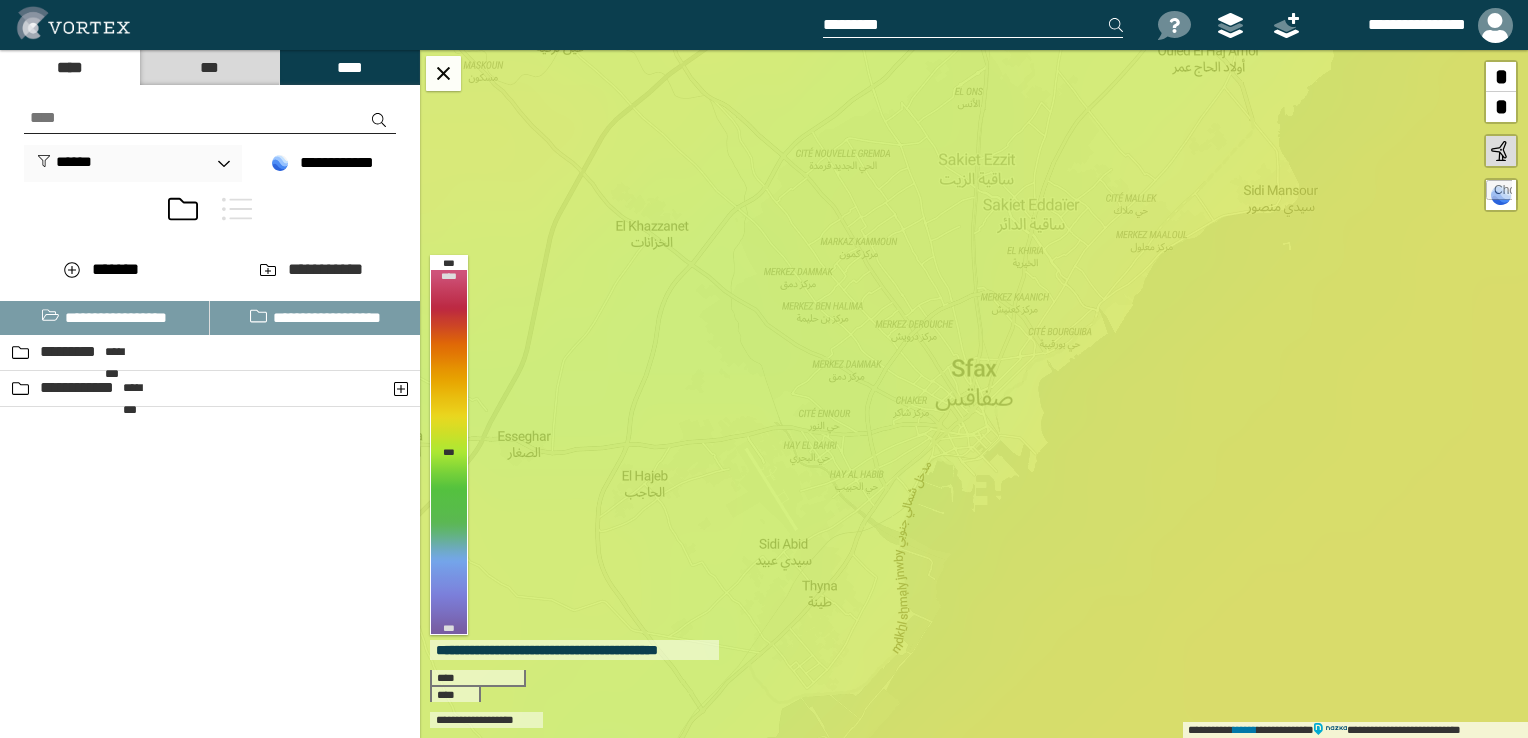 click on "[FIRST] [LAST] [FIRST] [LAST] [FIRST] [LAST] [FIRST] [LAST] [FIRST] [LAST] [FIRST] [LAST] [FIRST] [LAST] [FIRST] [LAST]" at bounding box center (210, 493) 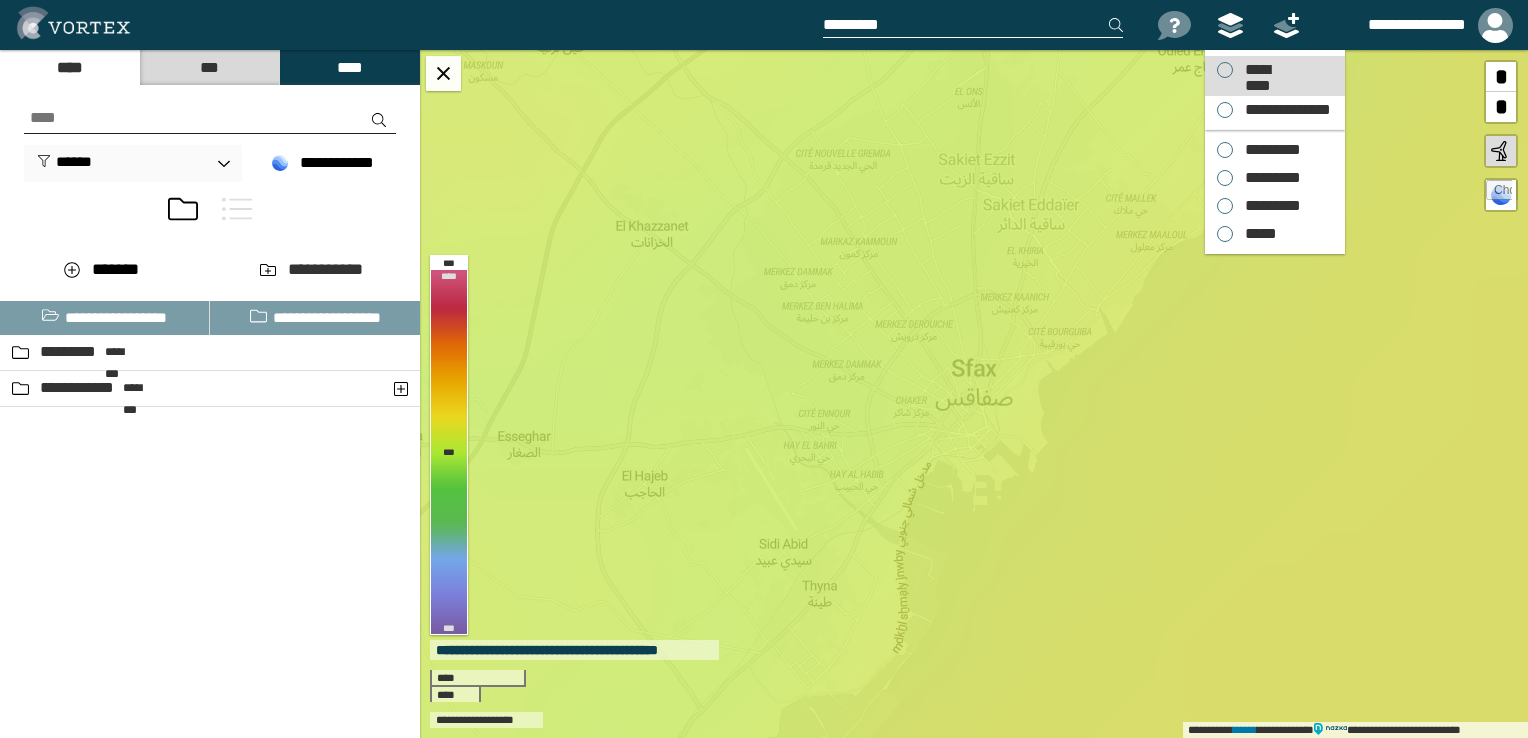 click on "*********" at bounding box center (1257, 70) 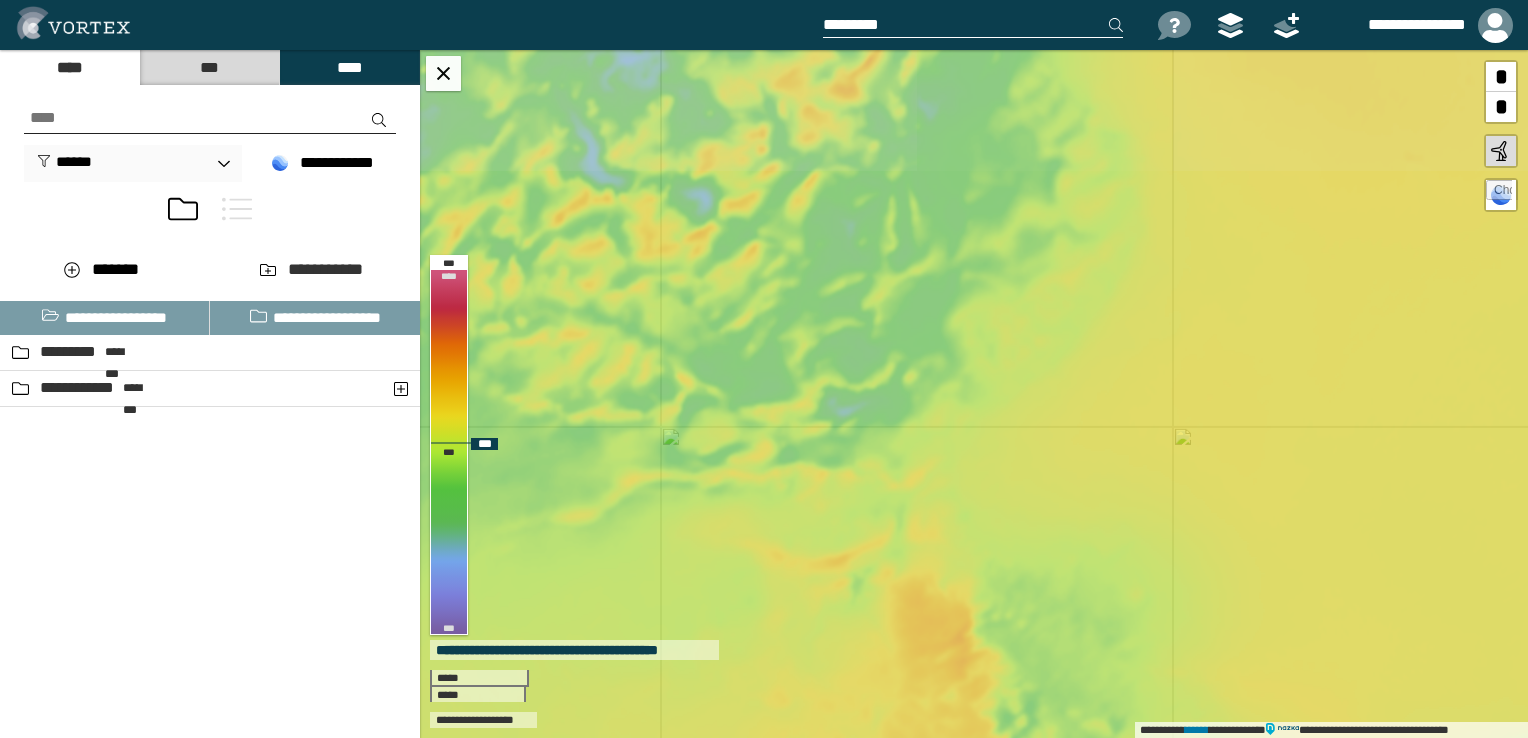 drag, startPoint x: 834, startPoint y: 200, endPoint x: 963, endPoint y: 432, distance: 265.45245 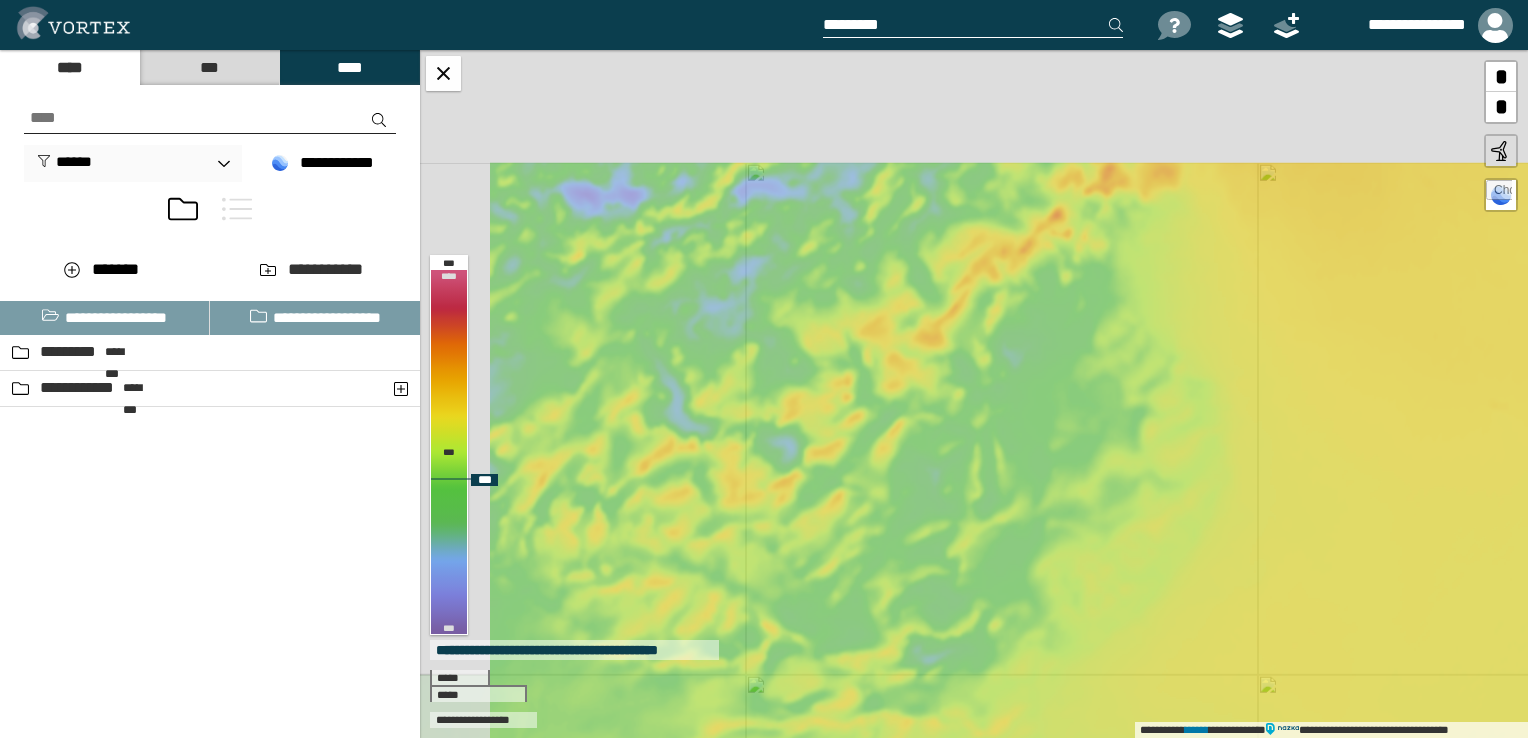 drag, startPoint x: 898, startPoint y: 259, endPoint x: 980, endPoint y: 541, distance: 293.68008 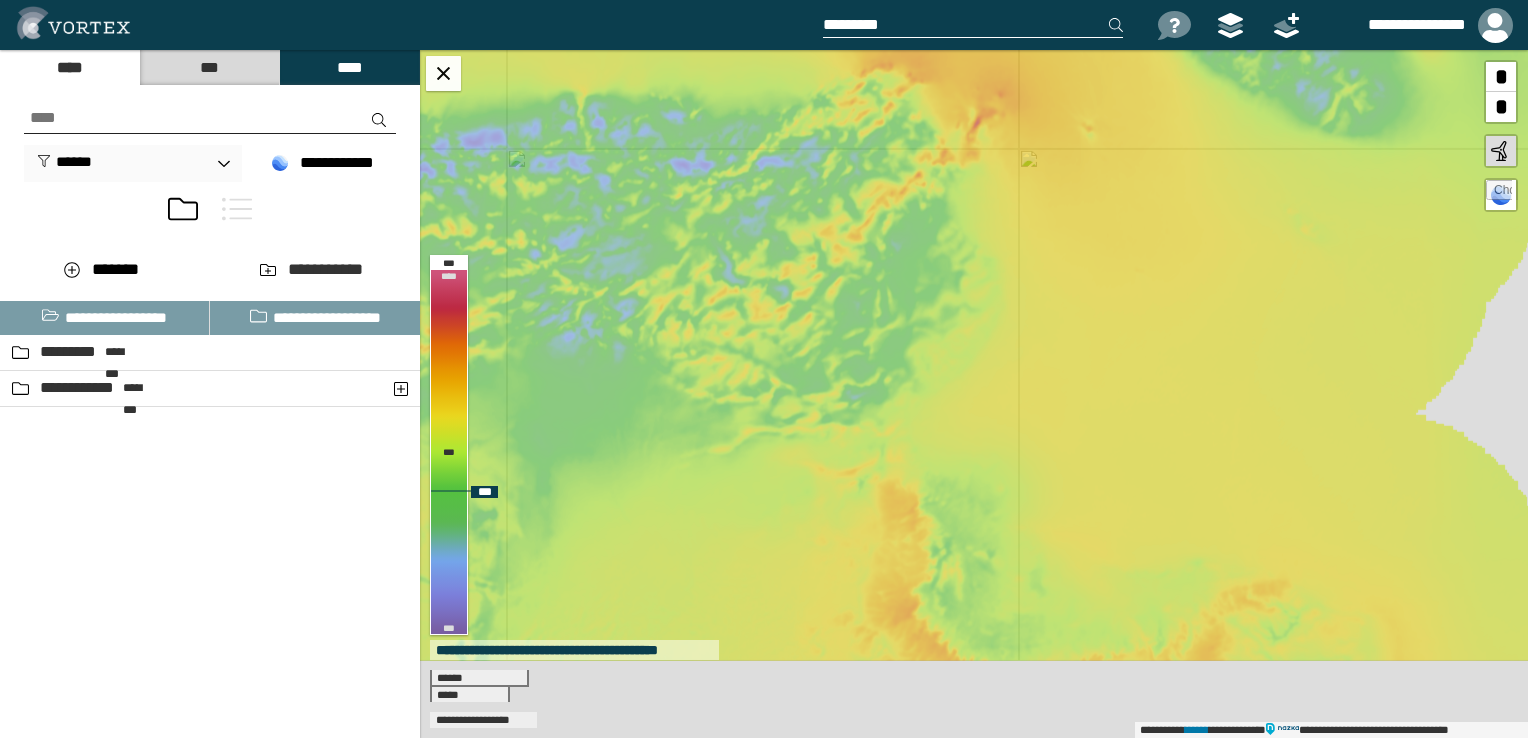 drag, startPoint x: 980, startPoint y: 541, endPoint x: 860, endPoint y: 254, distance: 311.07715 